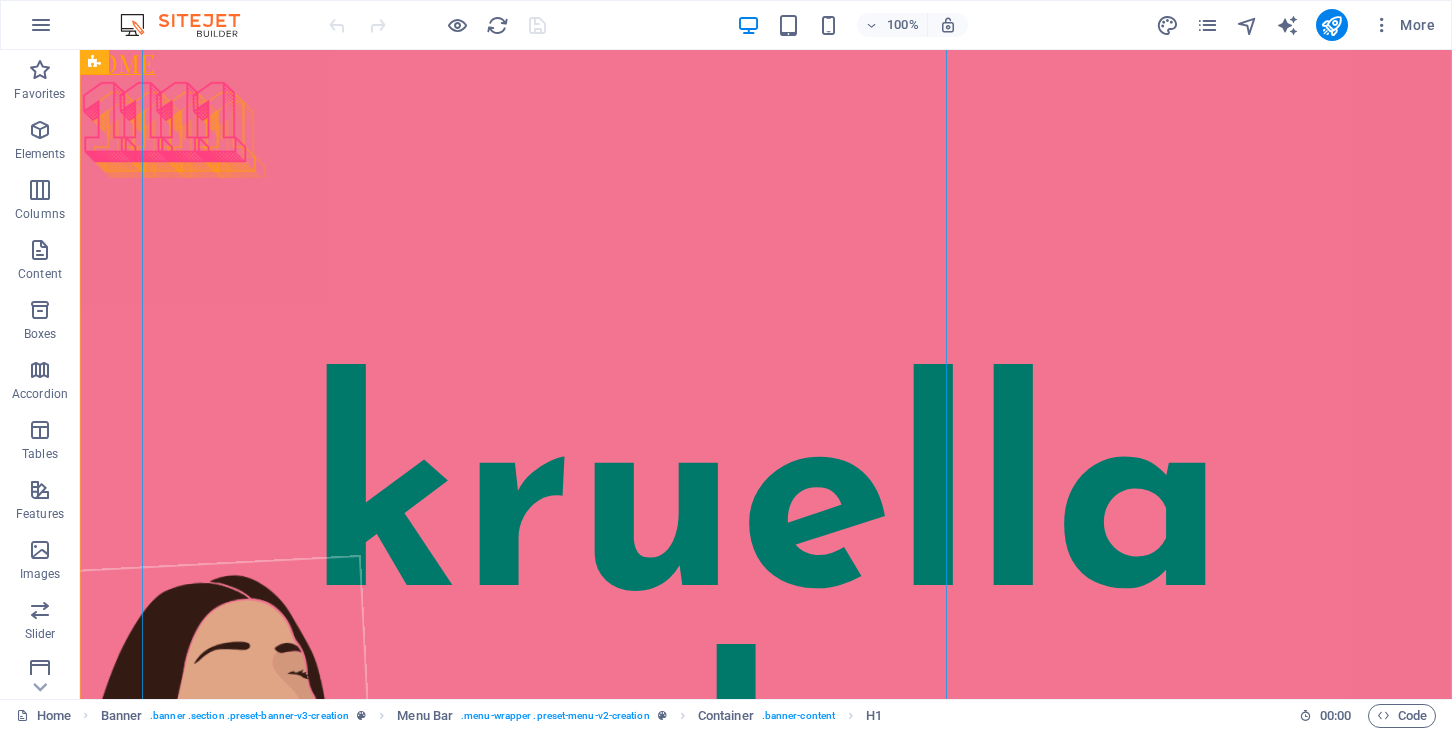 scroll, scrollTop: 3357, scrollLeft: 0, axis: vertical 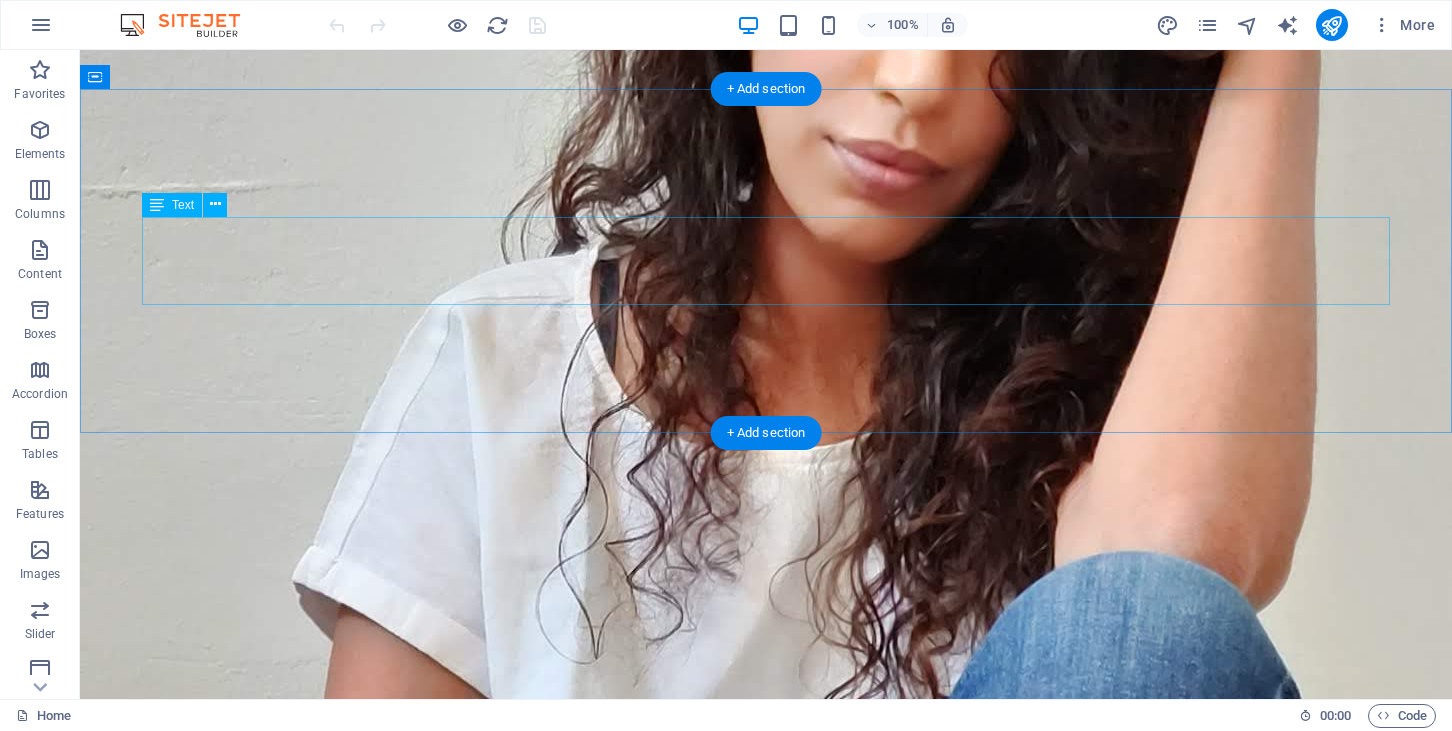 click on "View  writing" at bounding box center (766, 4716) 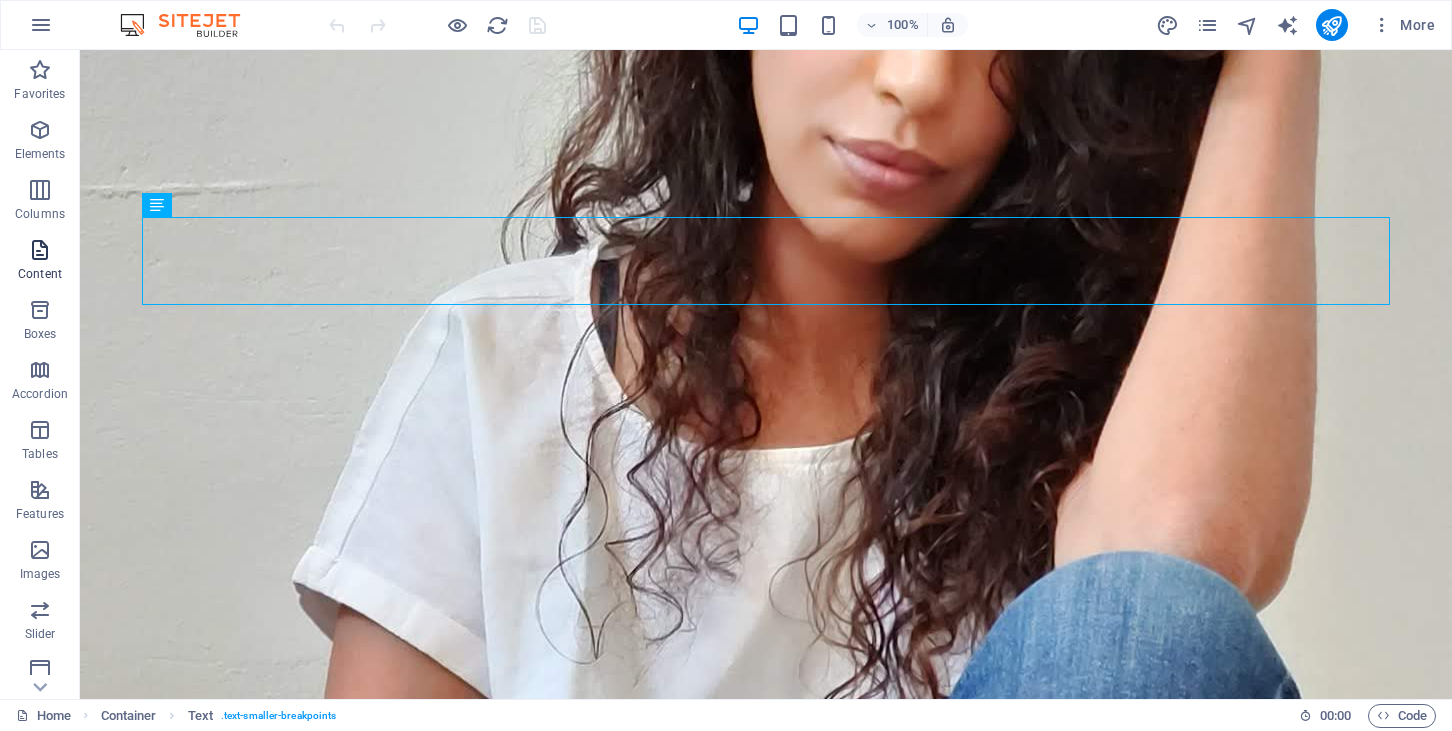 click at bounding box center (40, 250) 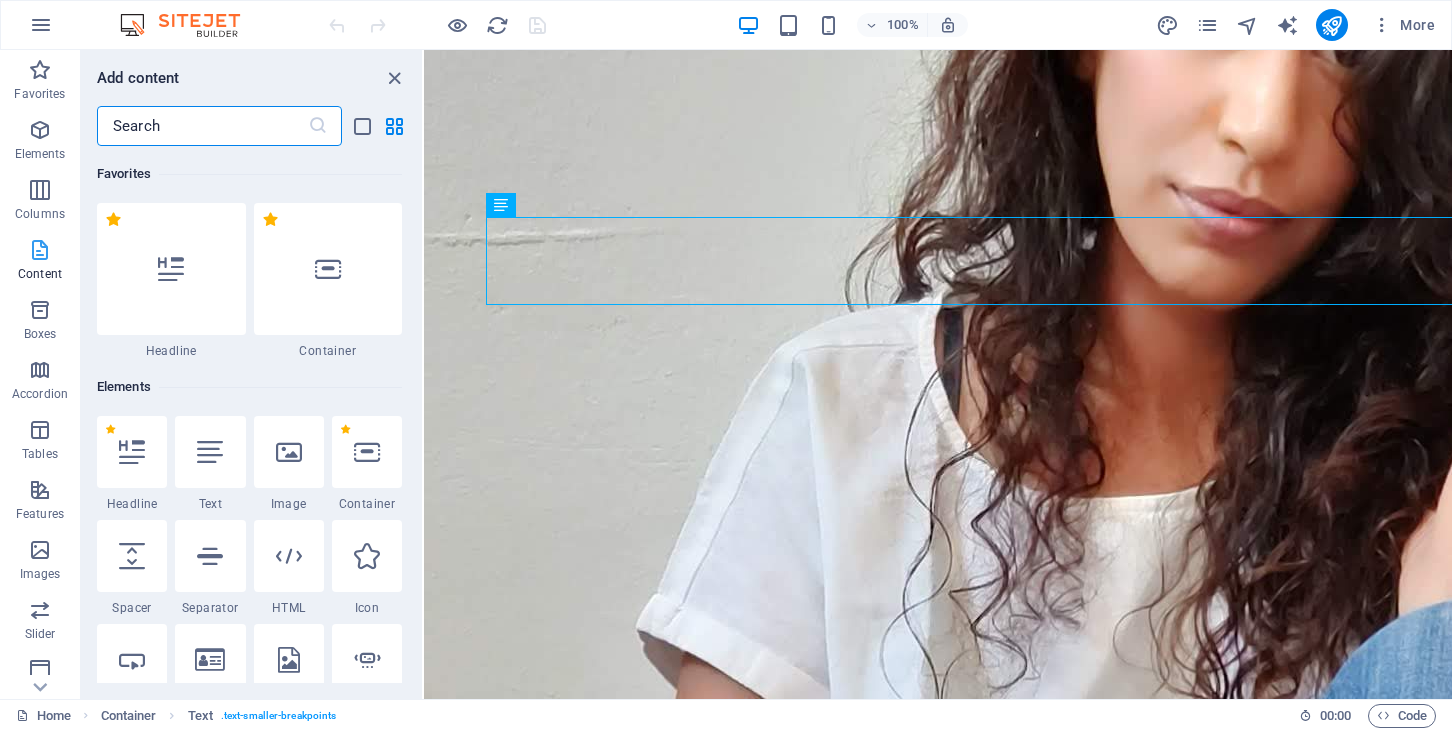 scroll, scrollTop: 4998, scrollLeft: 0, axis: vertical 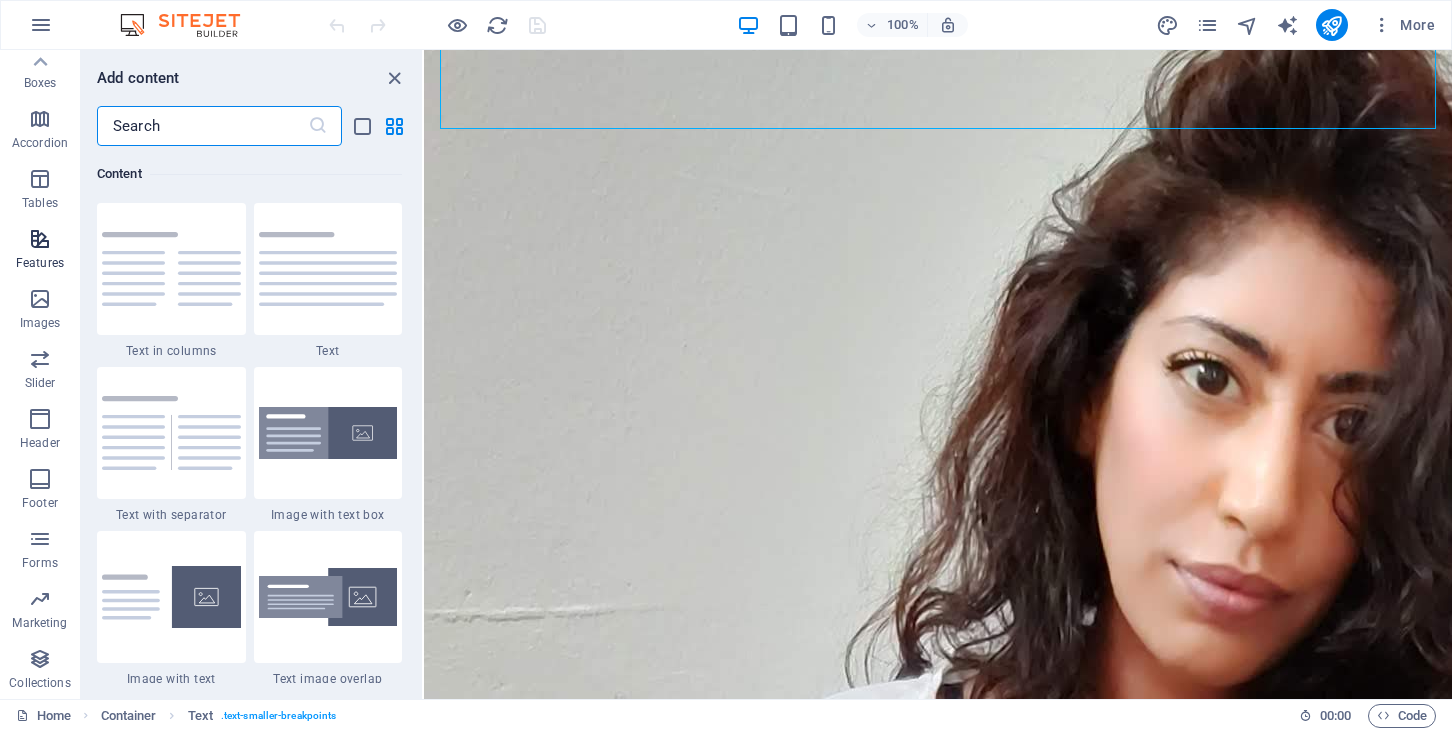 click at bounding box center [40, 239] 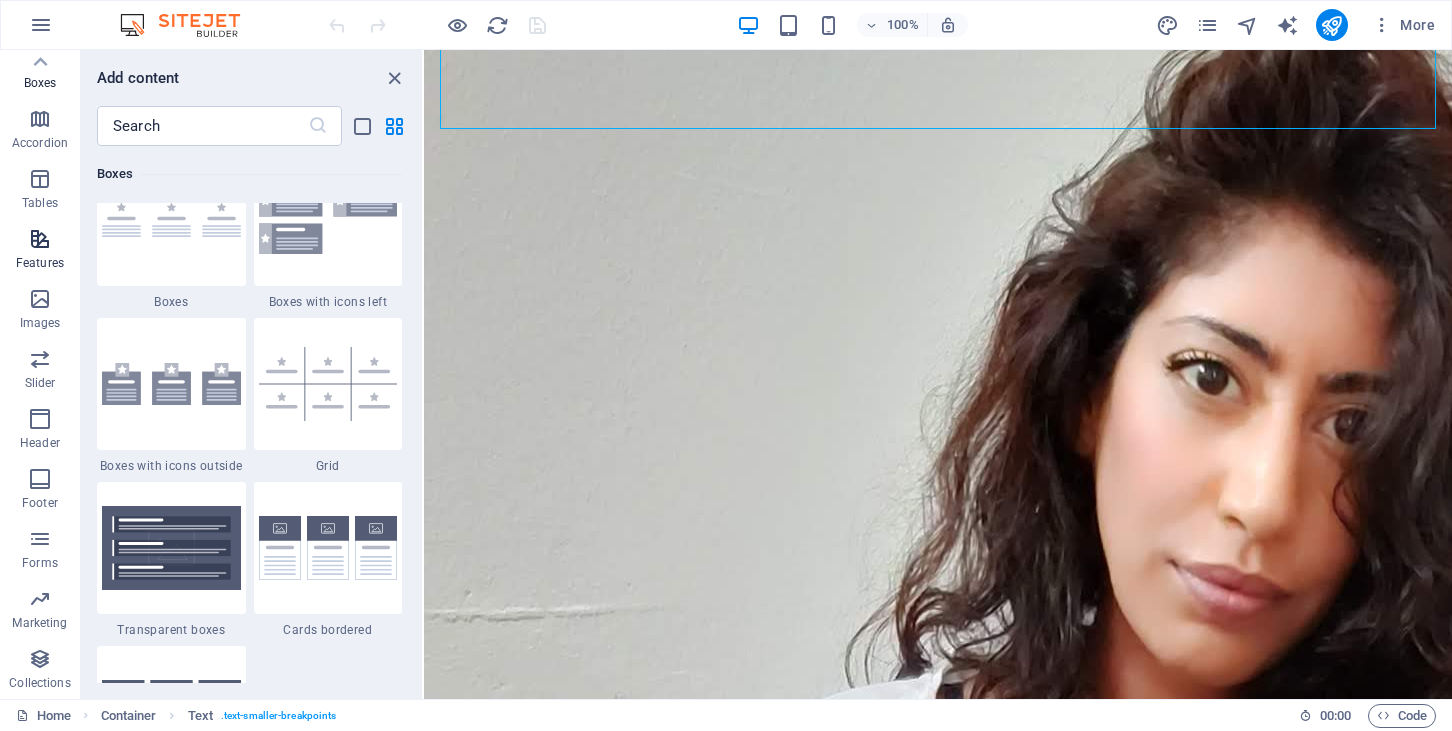 scroll, scrollTop: 7631, scrollLeft: 0, axis: vertical 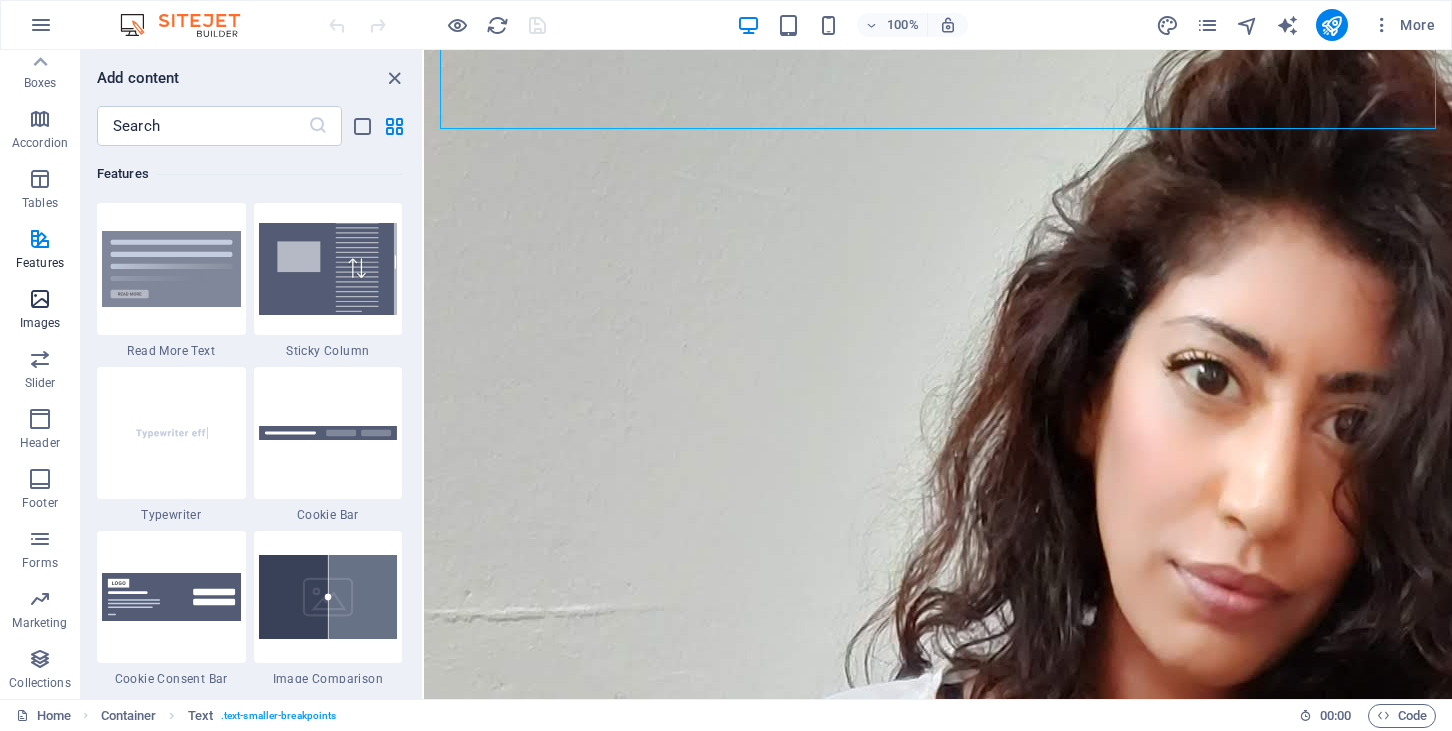 click on "Images" at bounding box center (40, 311) 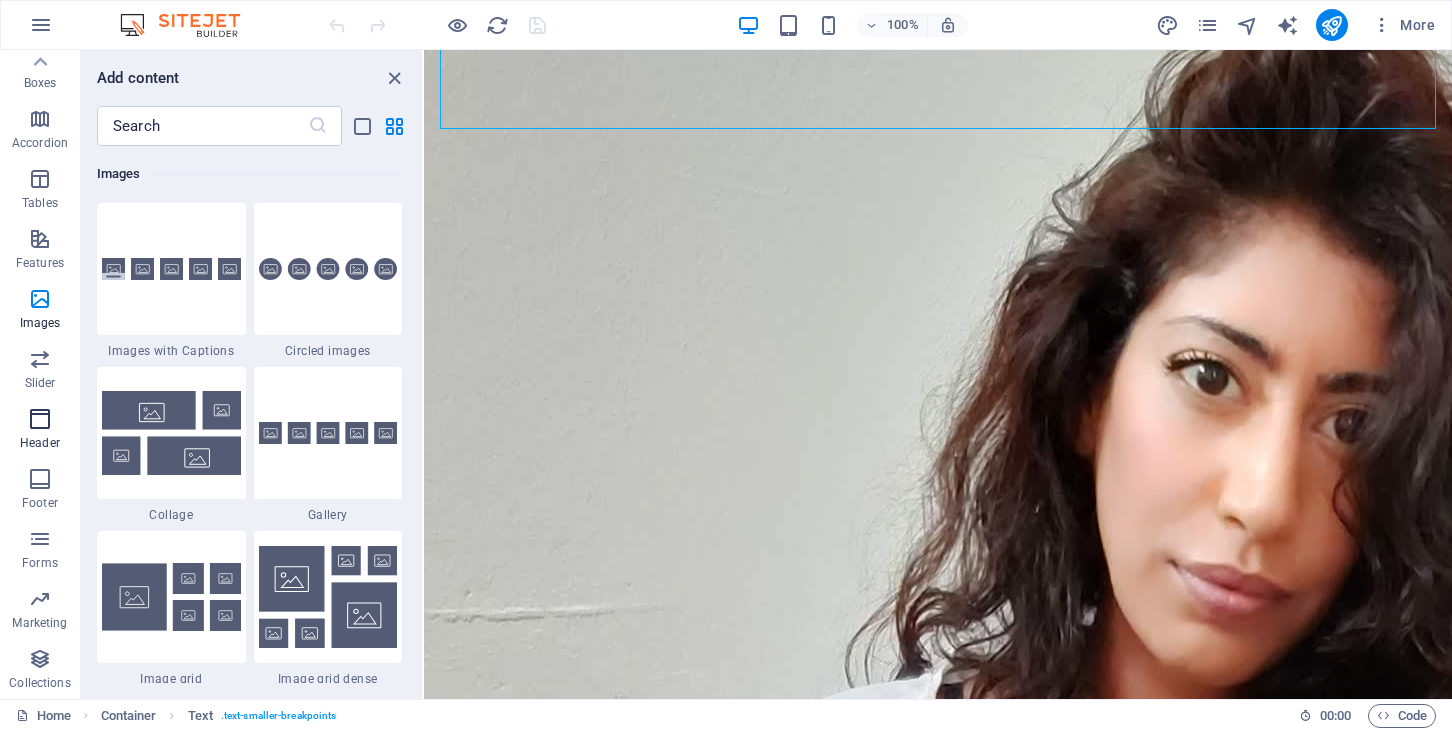 click at bounding box center [40, 419] 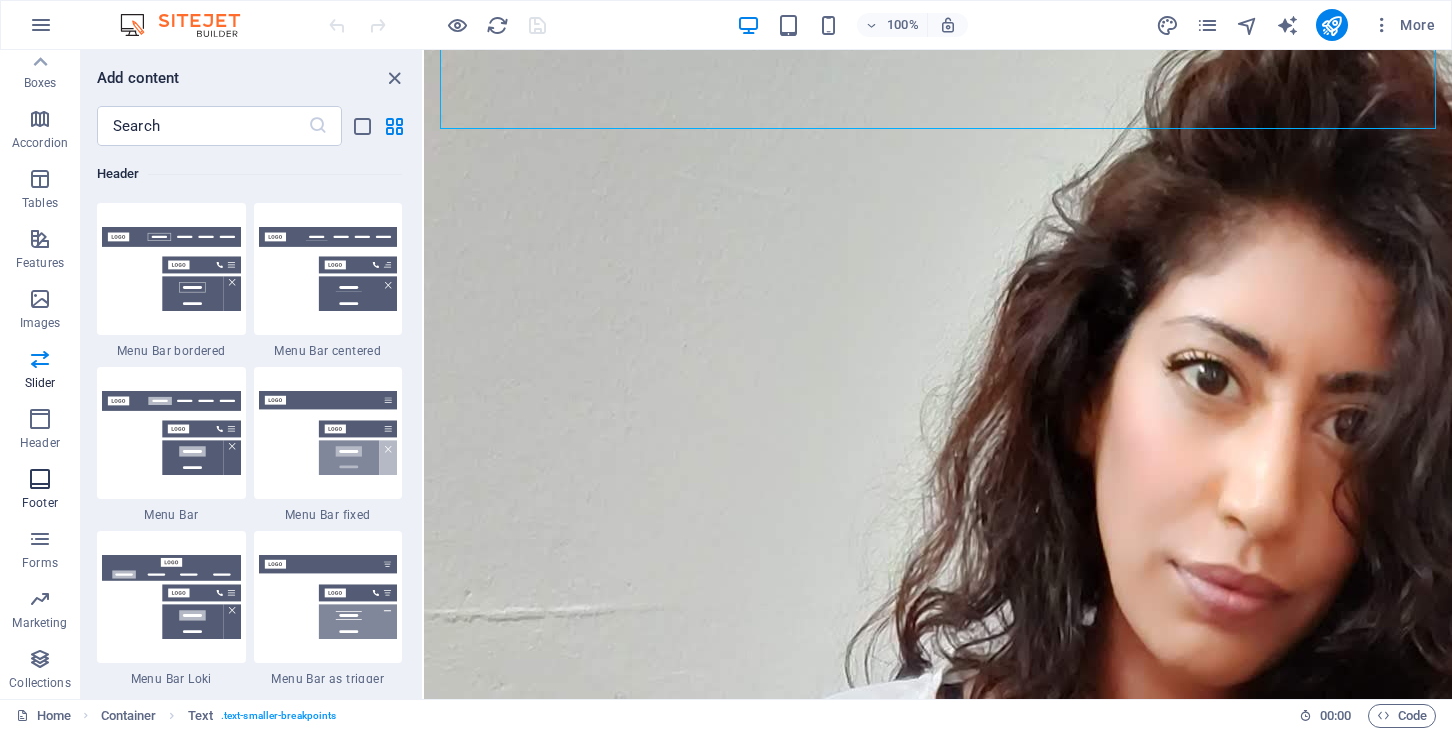 scroll, scrollTop: 11878, scrollLeft: 0, axis: vertical 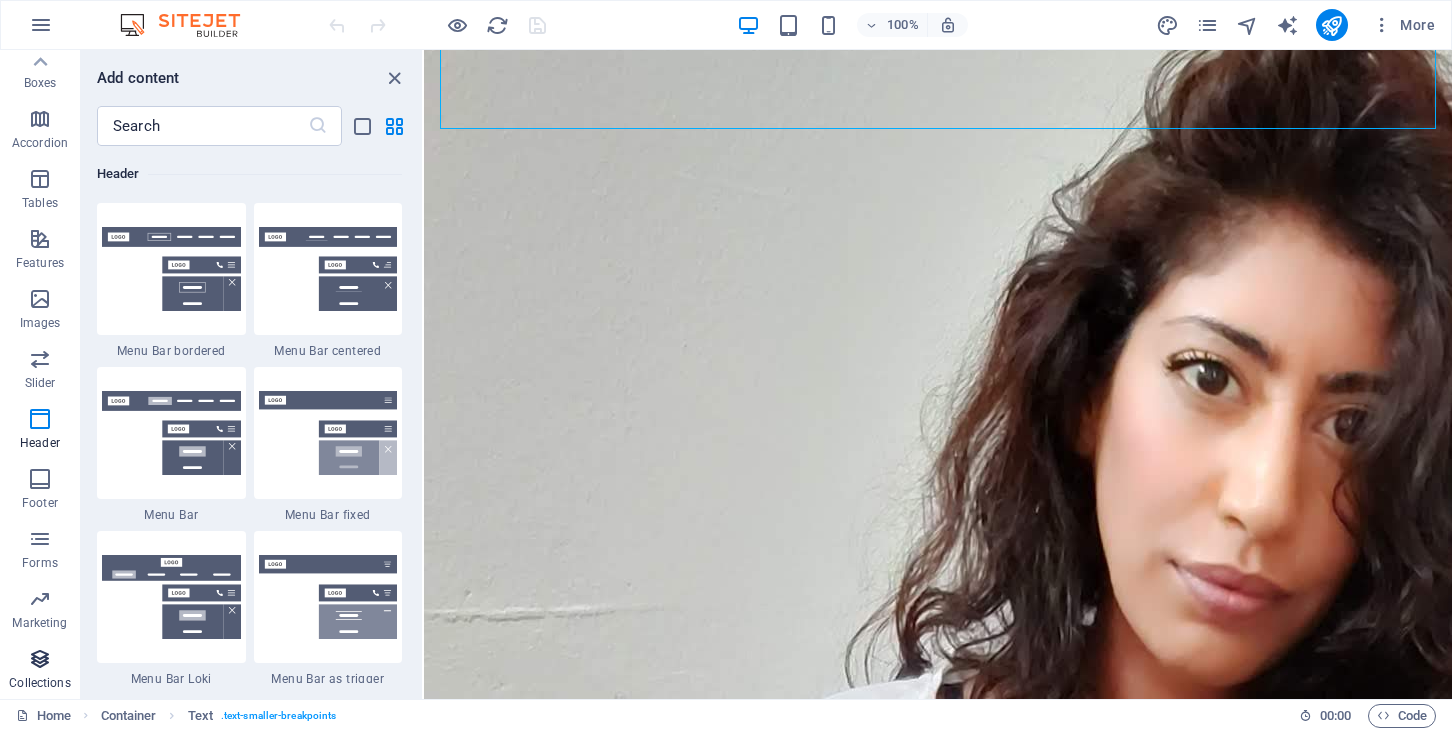 click on "Collections" at bounding box center [39, 683] 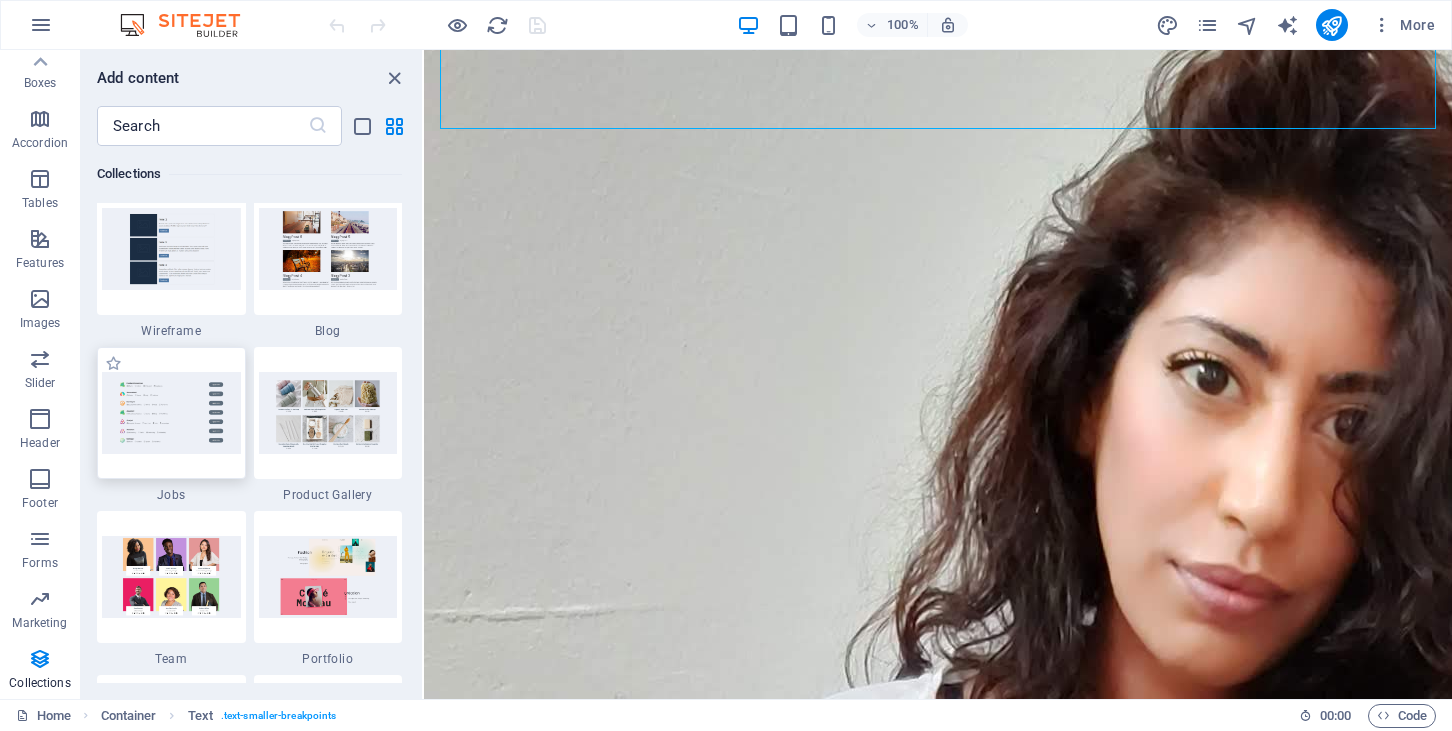 scroll, scrollTop: 18202, scrollLeft: 0, axis: vertical 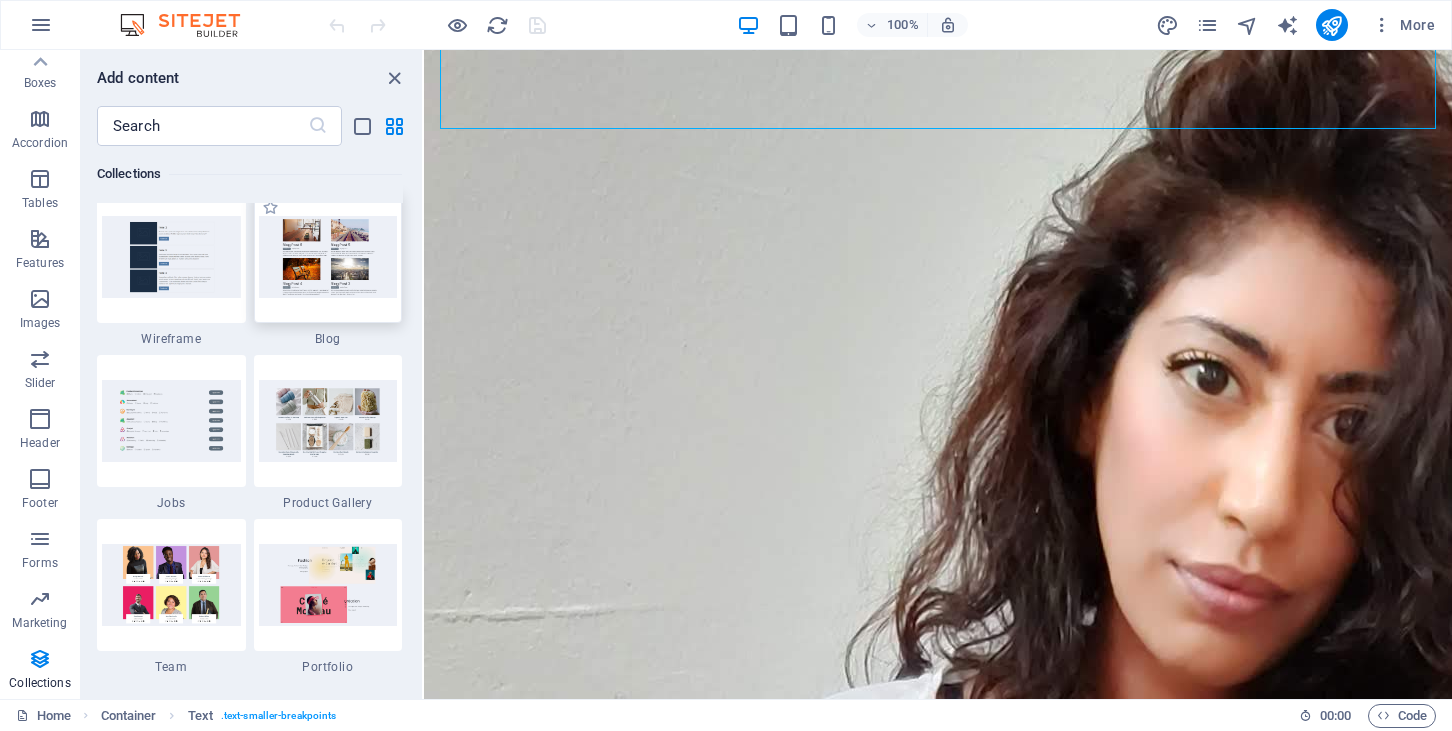 click at bounding box center (328, 256) 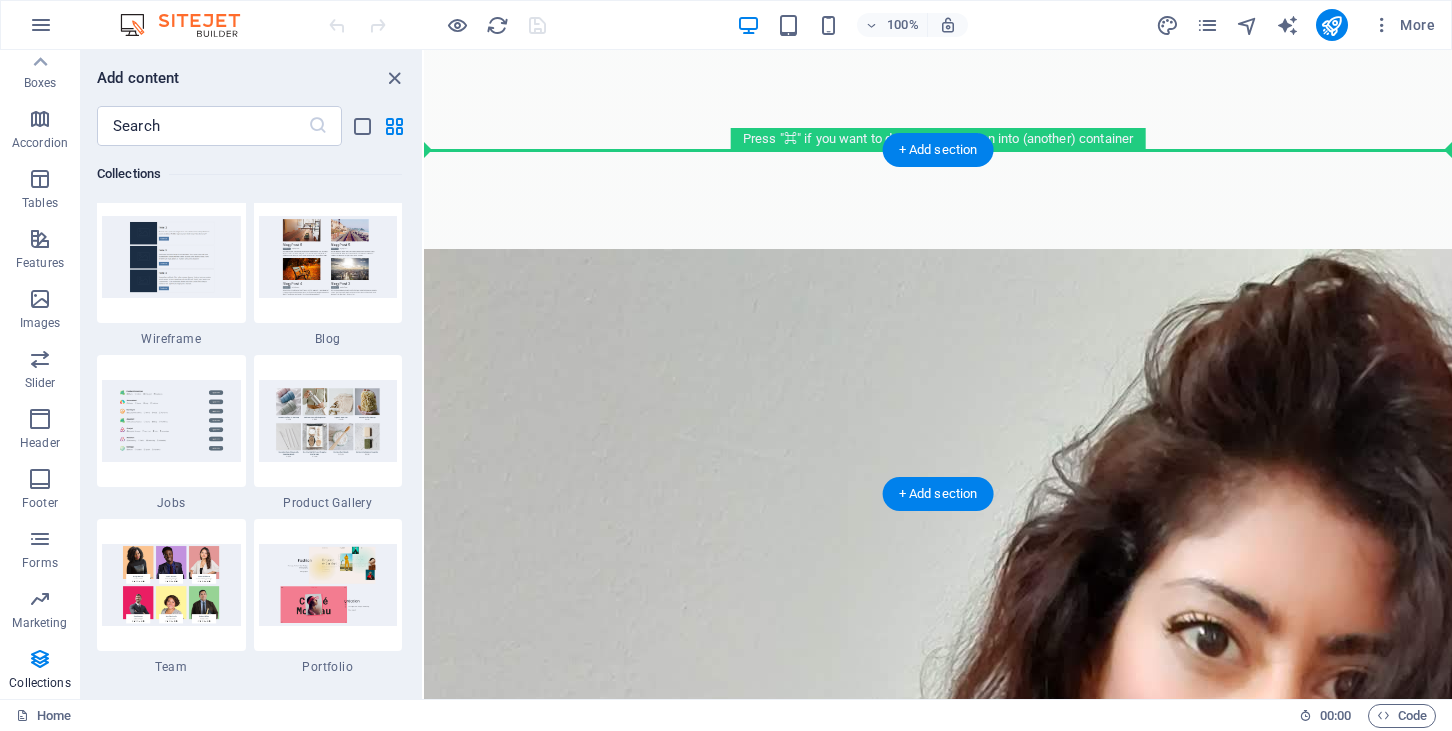scroll, scrollTop: 4729, scrollLeft: 0, axis: vertical 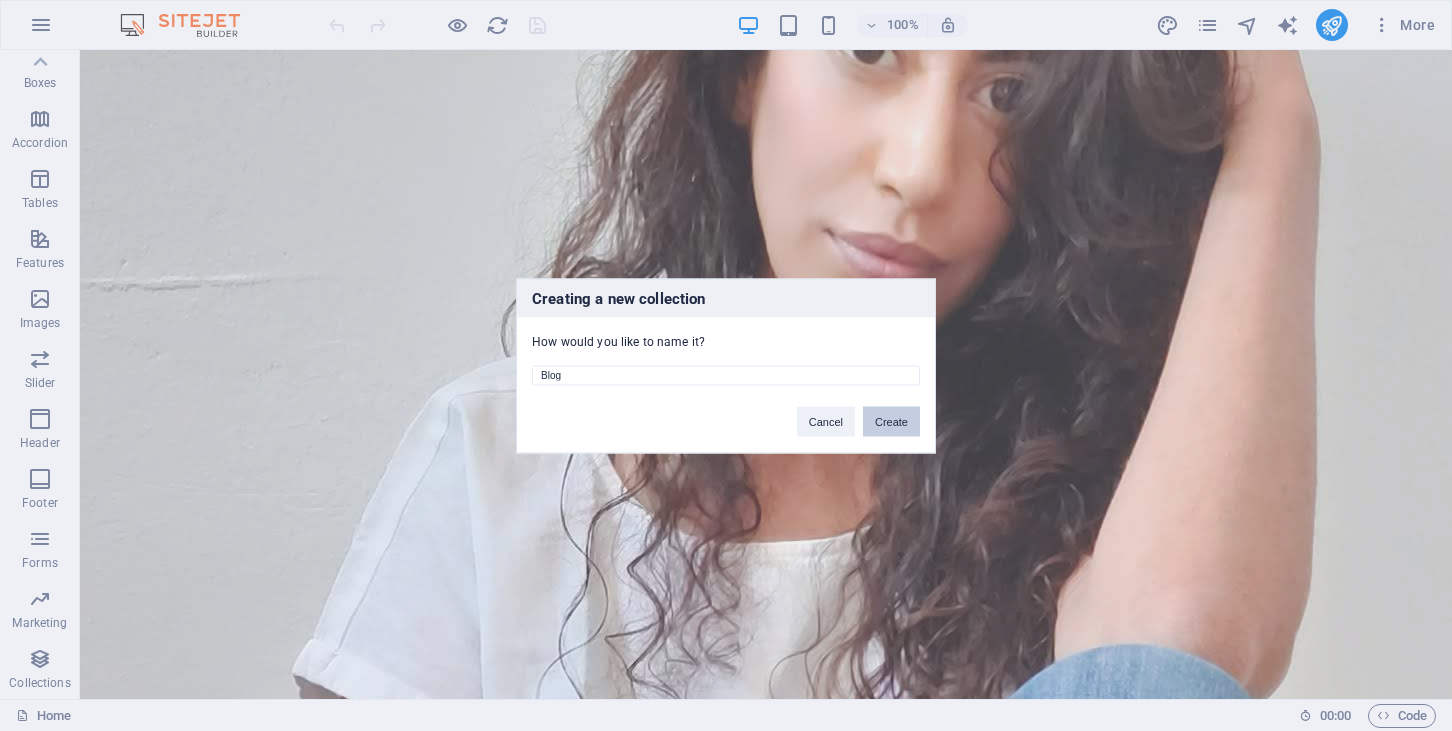 click on "Create" at bounding box center [891, 421] 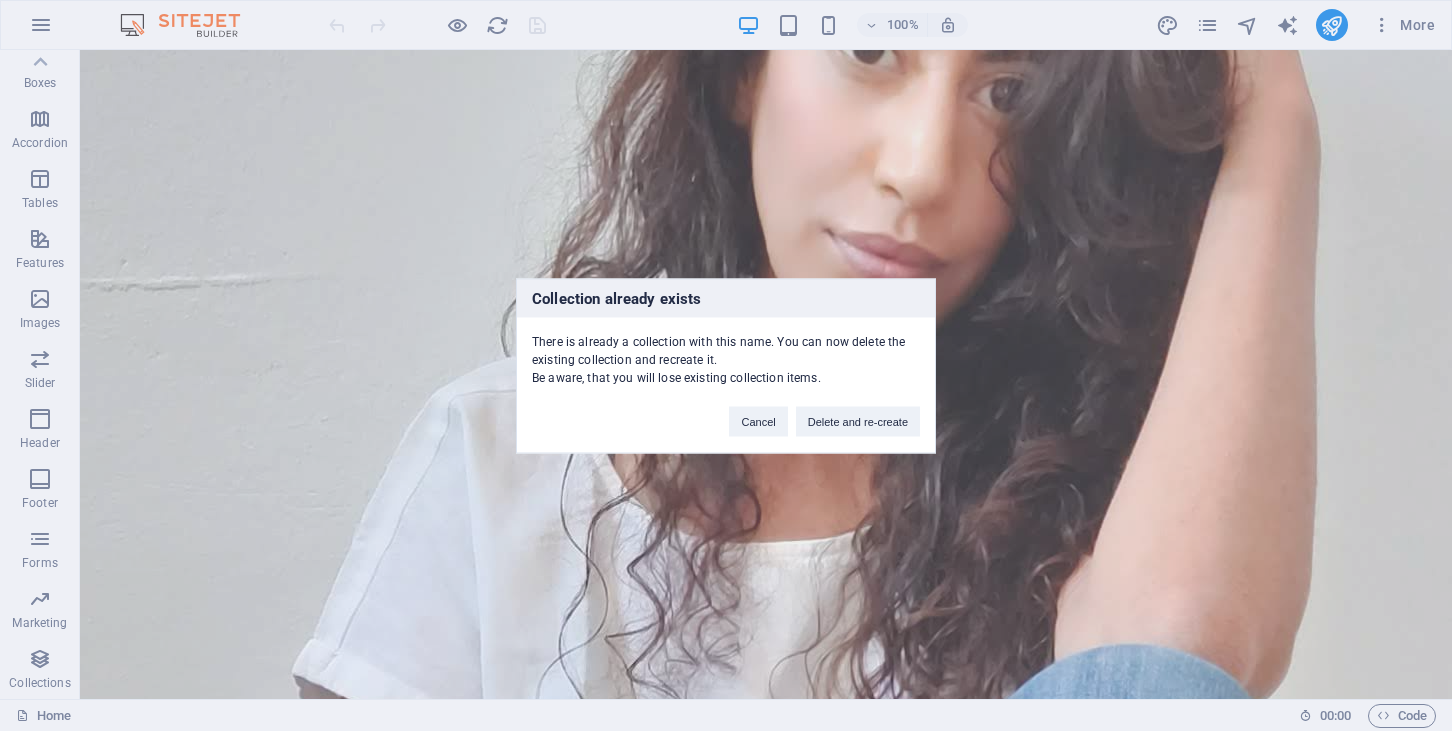scroll, scrollTop: 252, scrollLeft: 0, axis: vertical 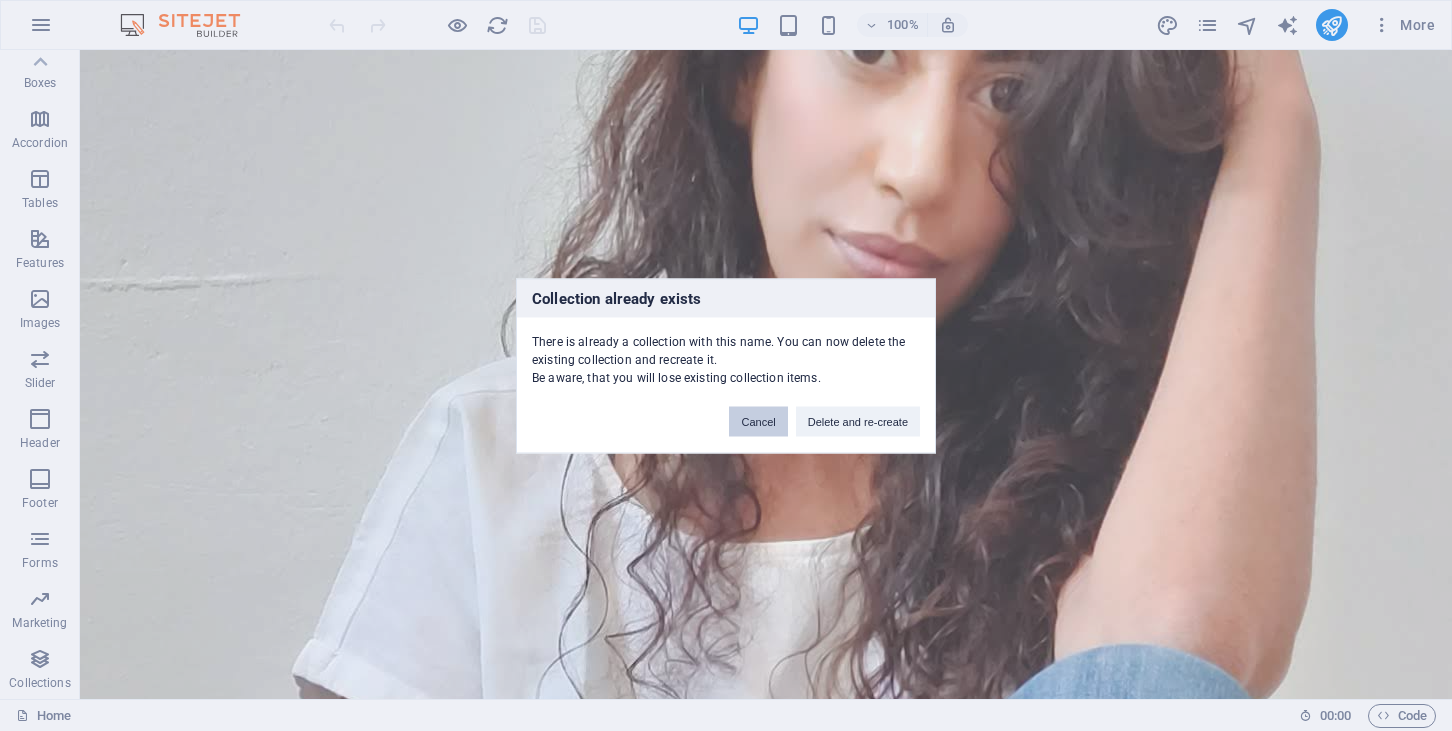 click on "Cancel" at bounding box center (758, 421) 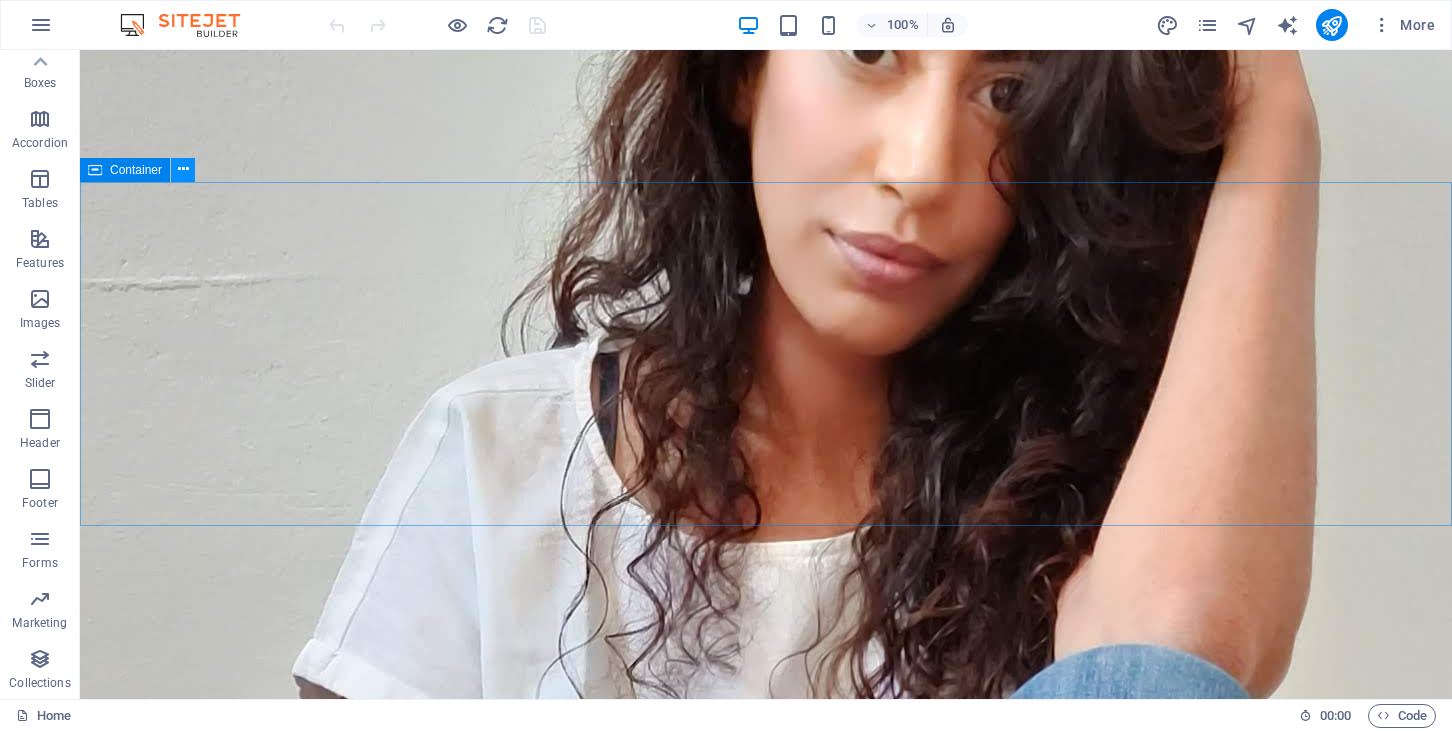 click at bounding box center (183, 170) 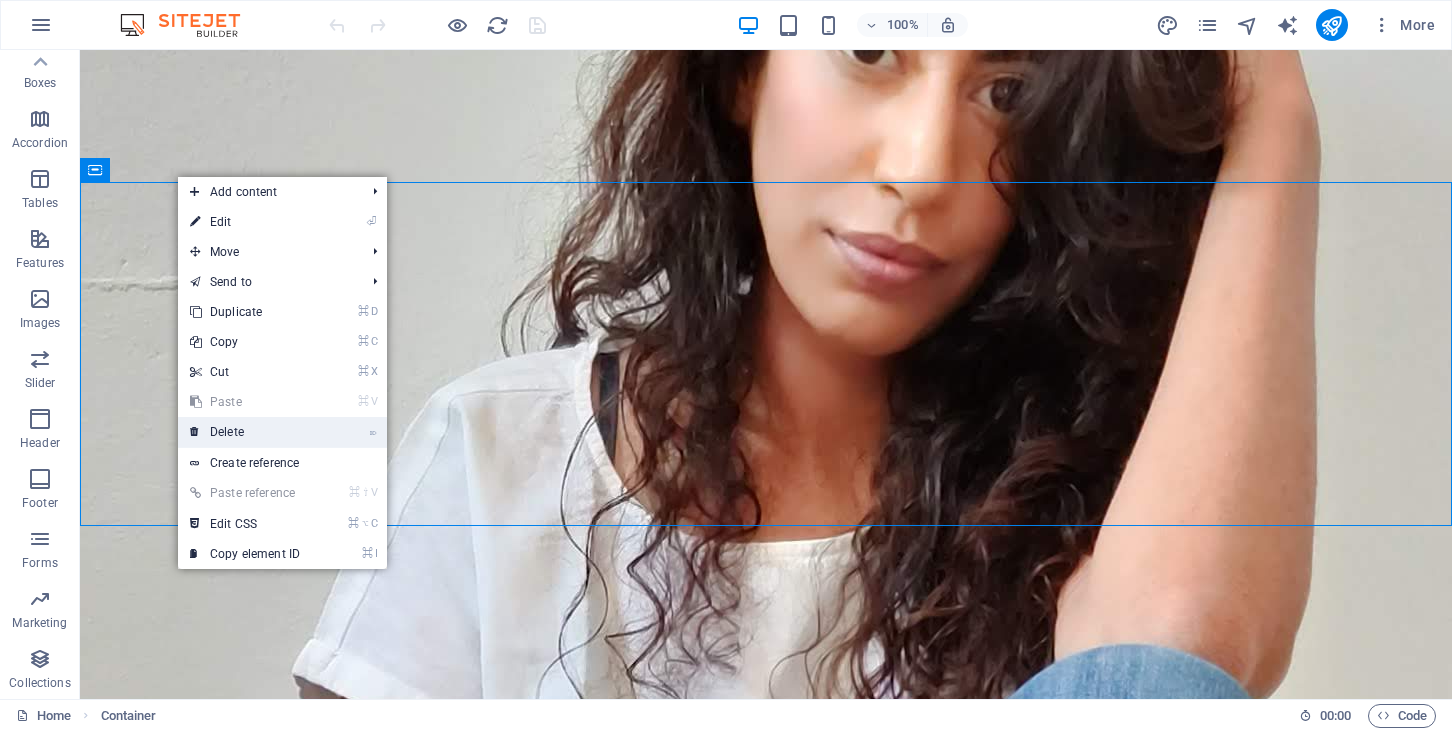 click on "⌦  Delete" at bounding box center [245, 432] 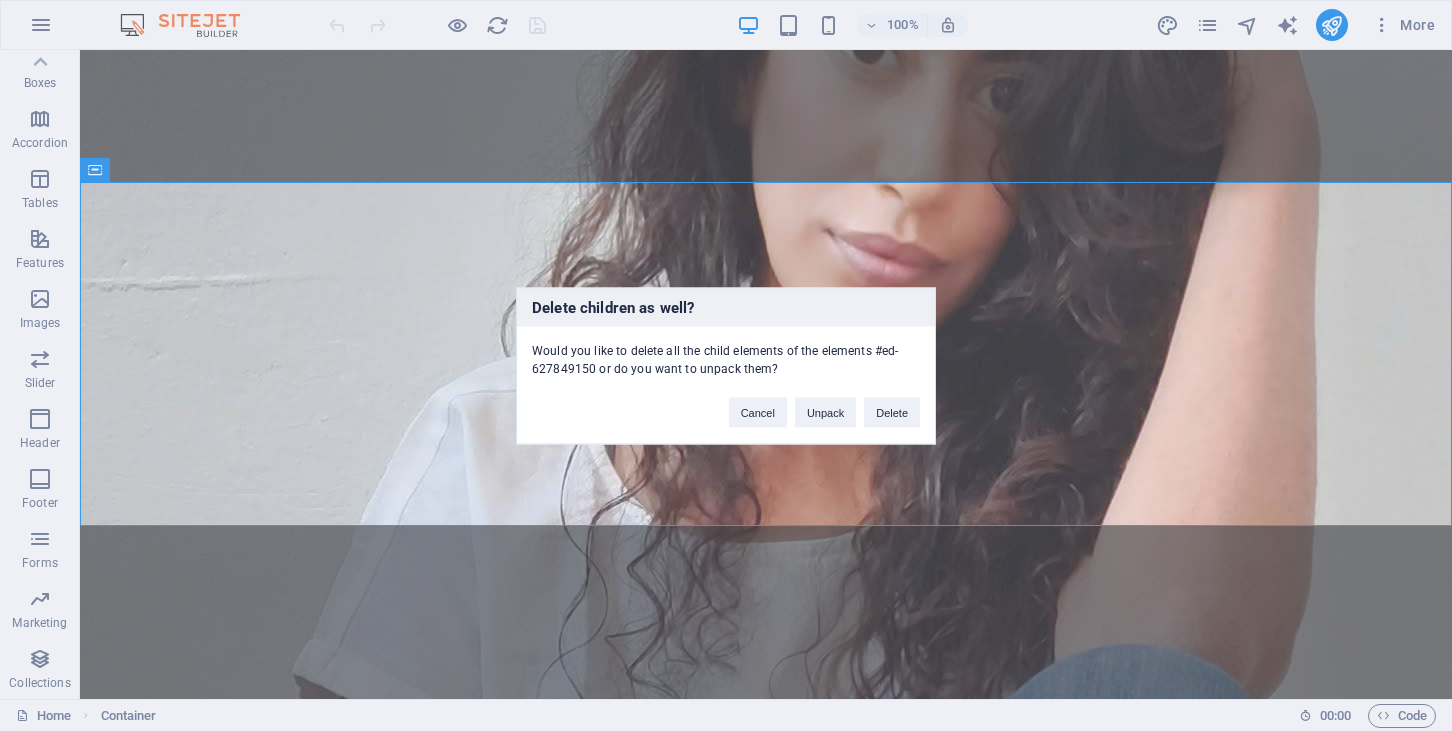 click on "Delete children as well? Would you like to delete all the child elements of the elements #ed-627849150 or do you want to unpack them? Cancel Unpack Delete" at bounding box center [726, 365] 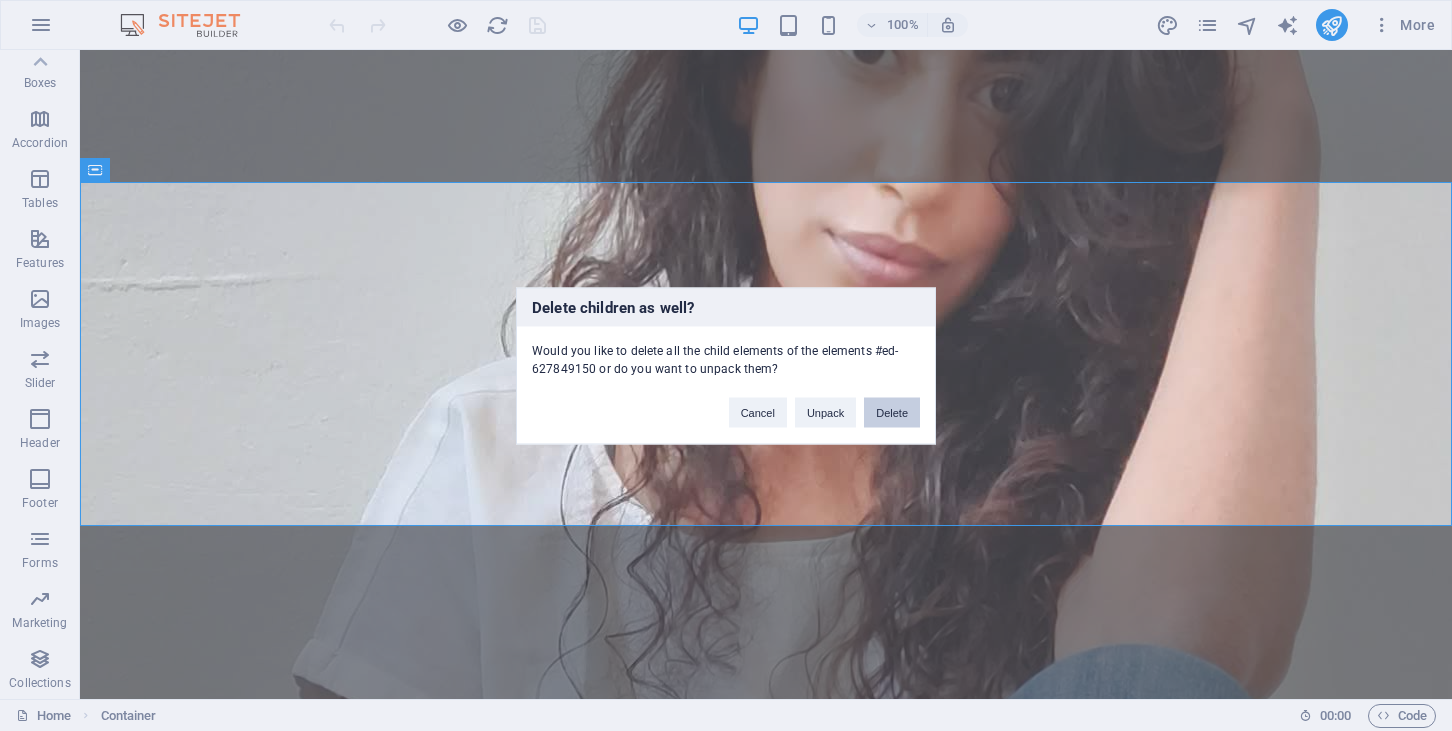 click on "Delete" at bounding box center (892, 412) 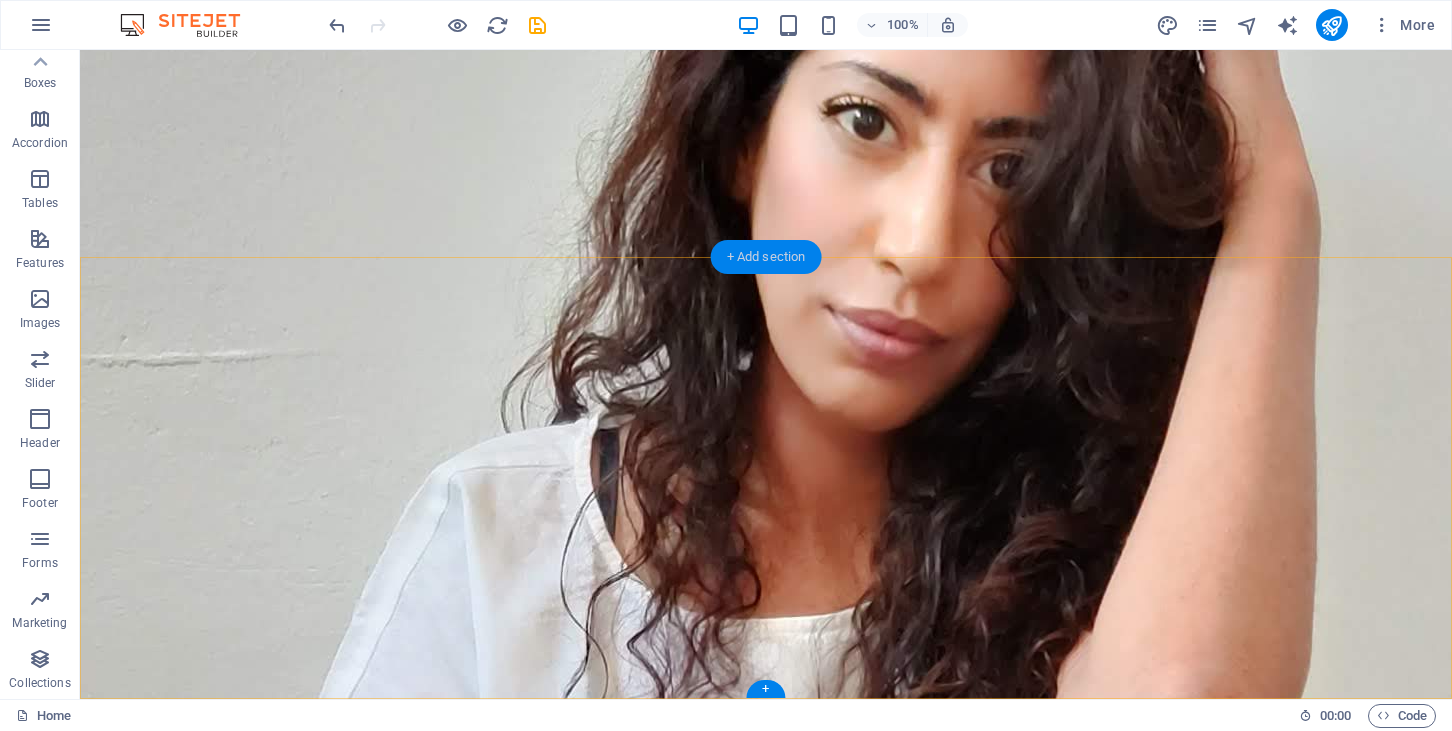 click on "+ Add section" at bounding box center (766, 257) 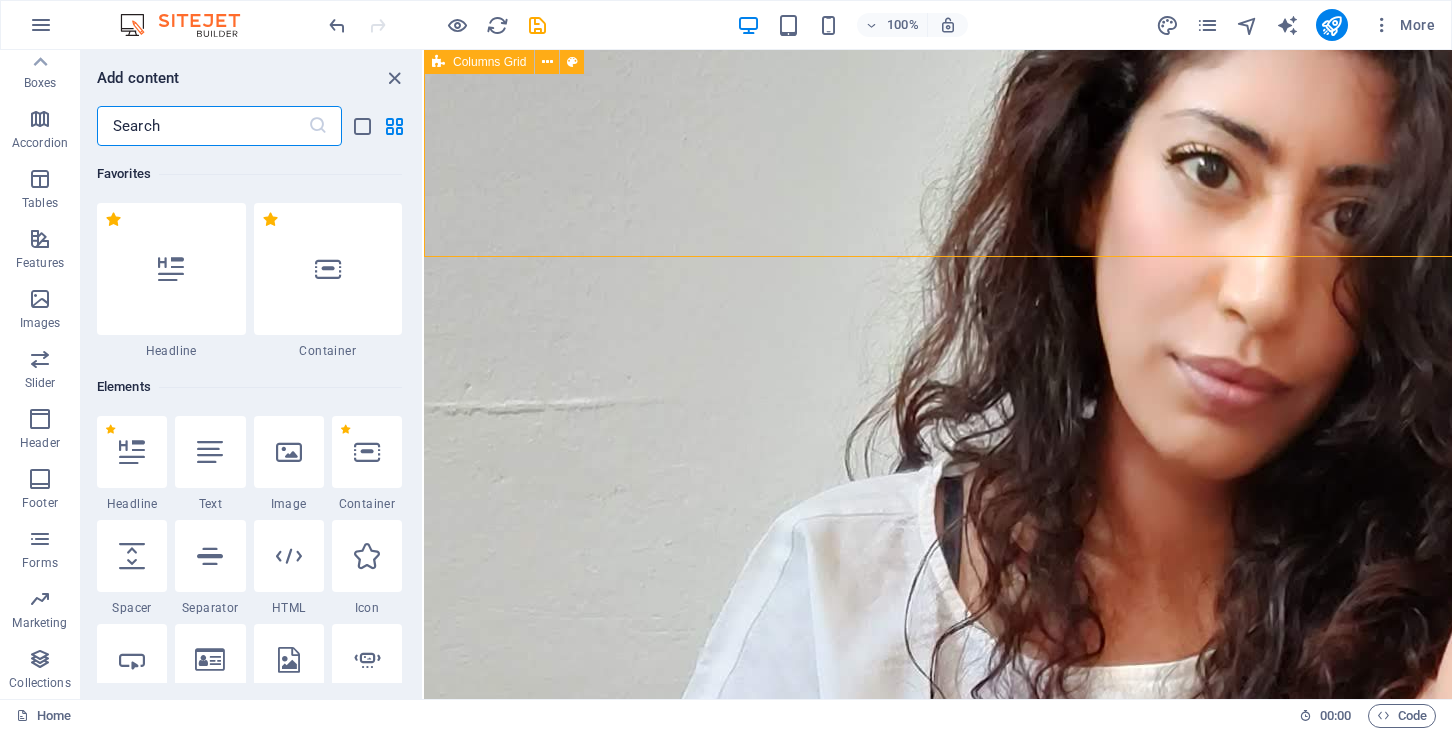 scroll, scrollTop: 3052, scrollLeft: 0, axis: vertical 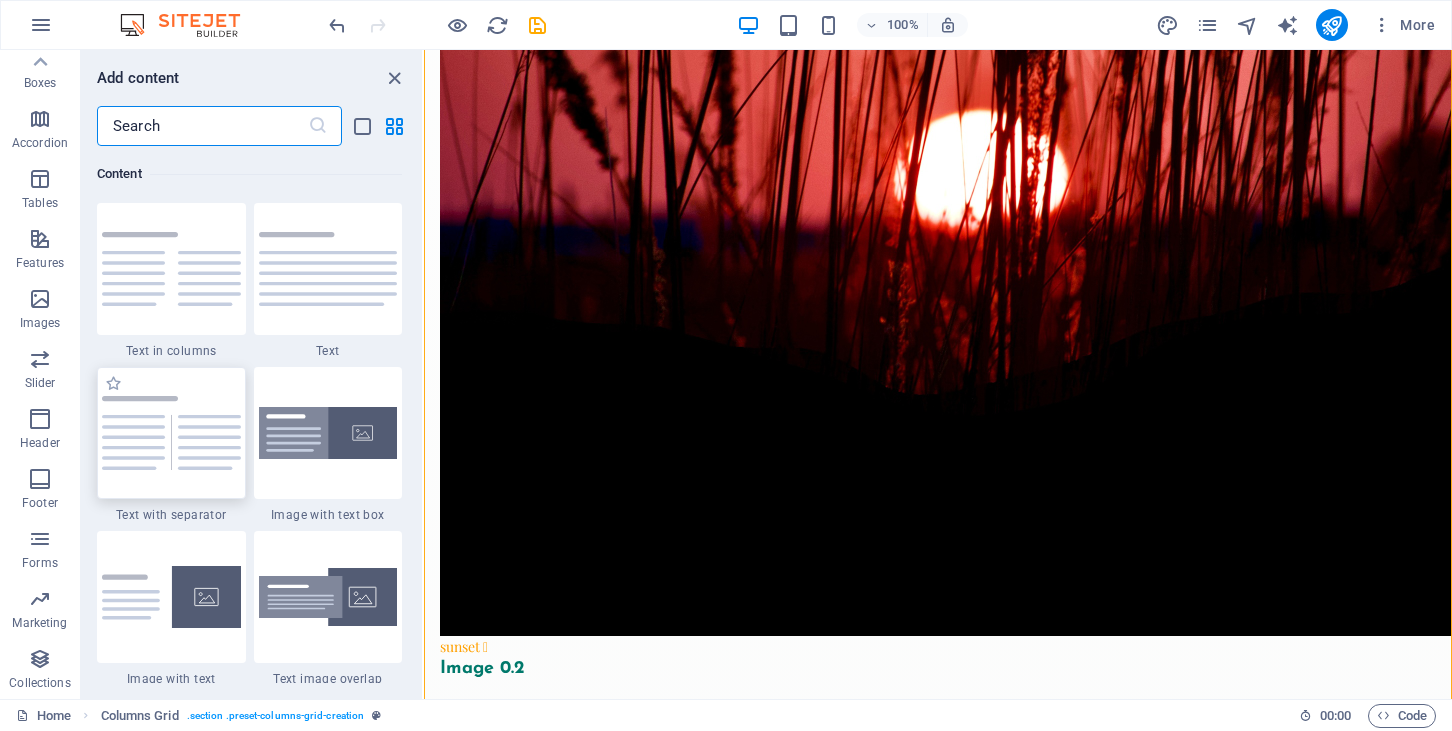 click at bounding box center [171, 433] 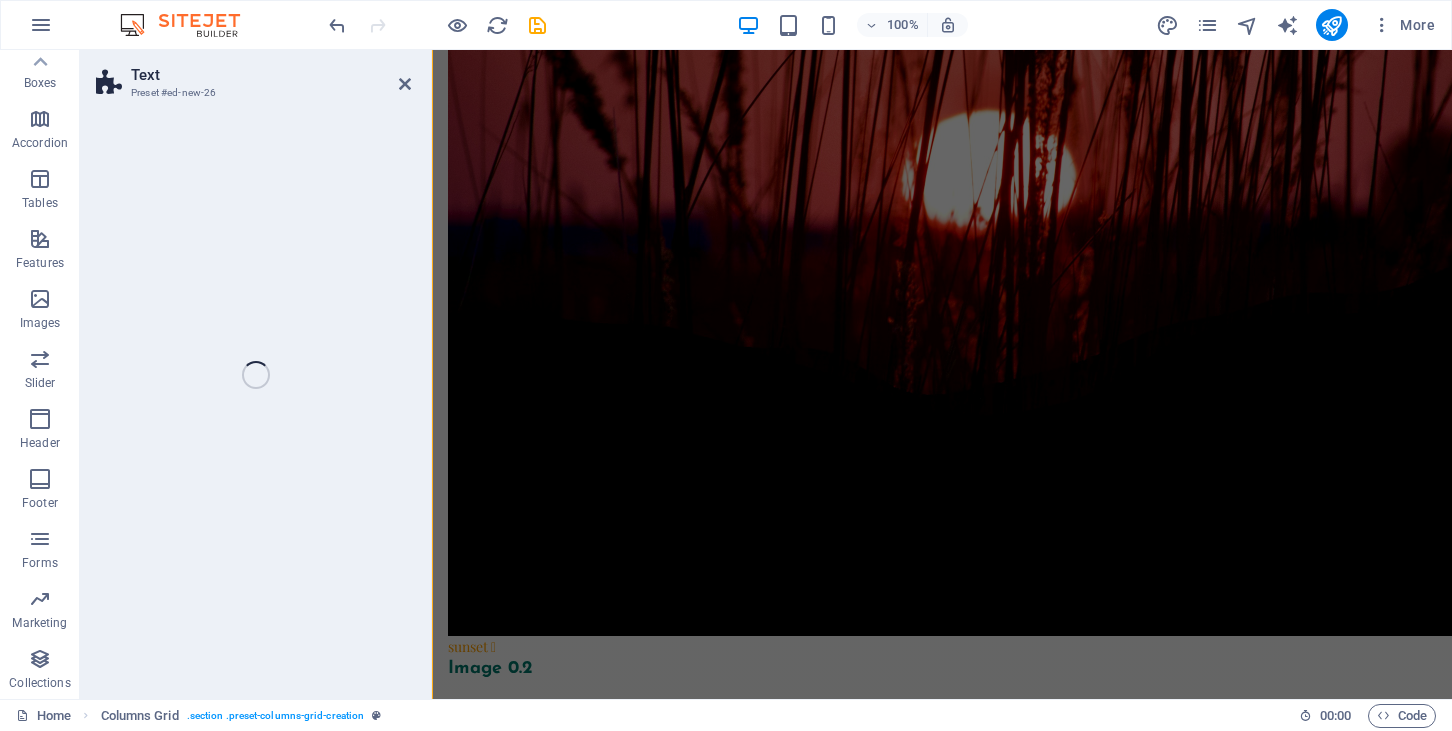scroll, scrollTop: 252, scrollLeft: 0, axis: vertical 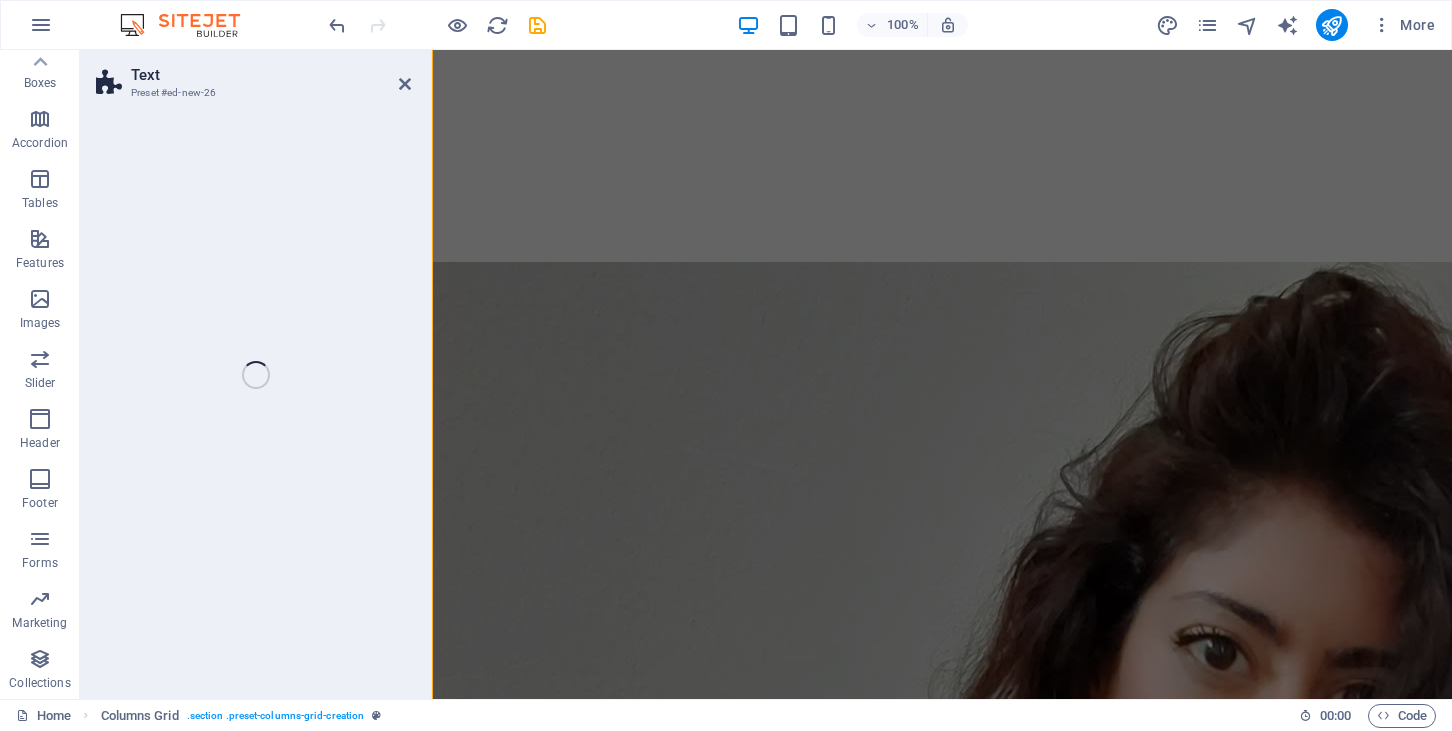 select on "rem" 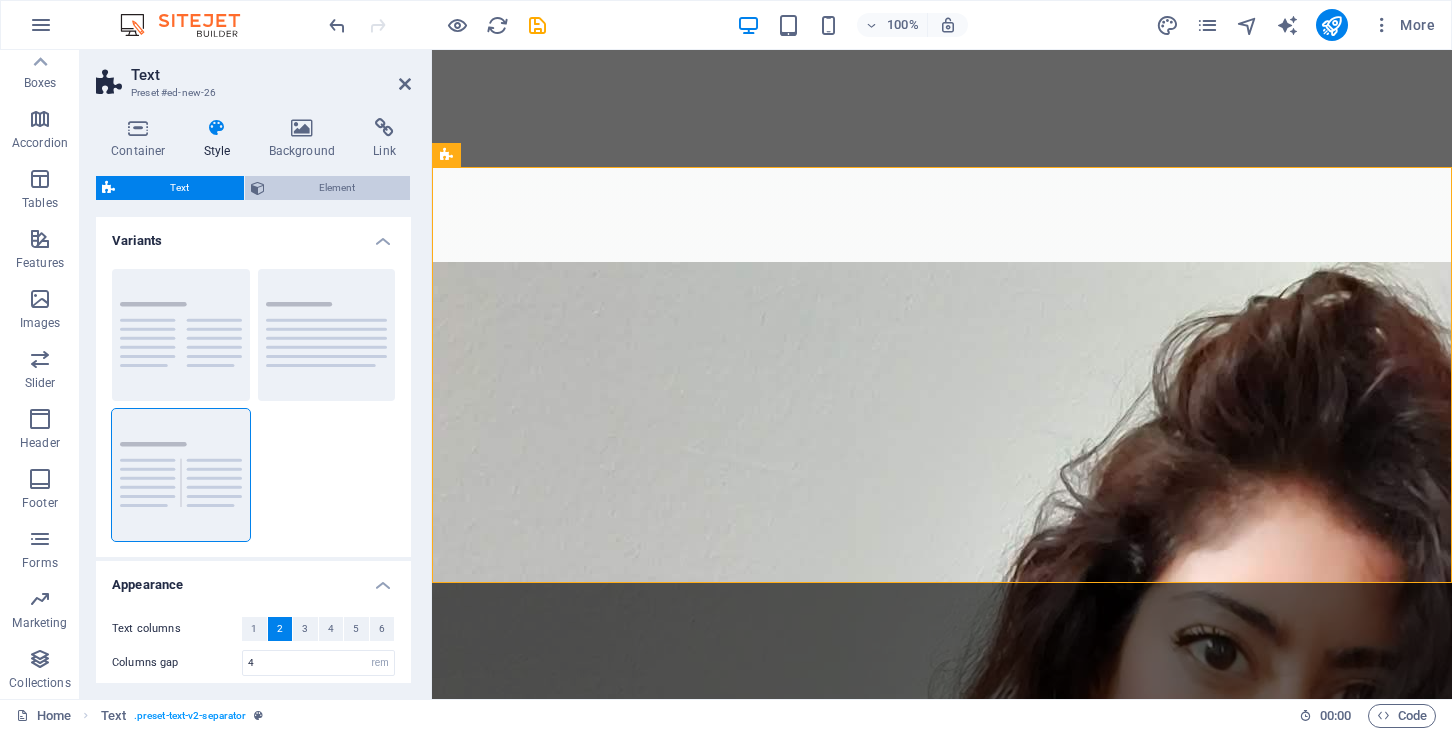 click on "Element" at bounding box center [338, 188] 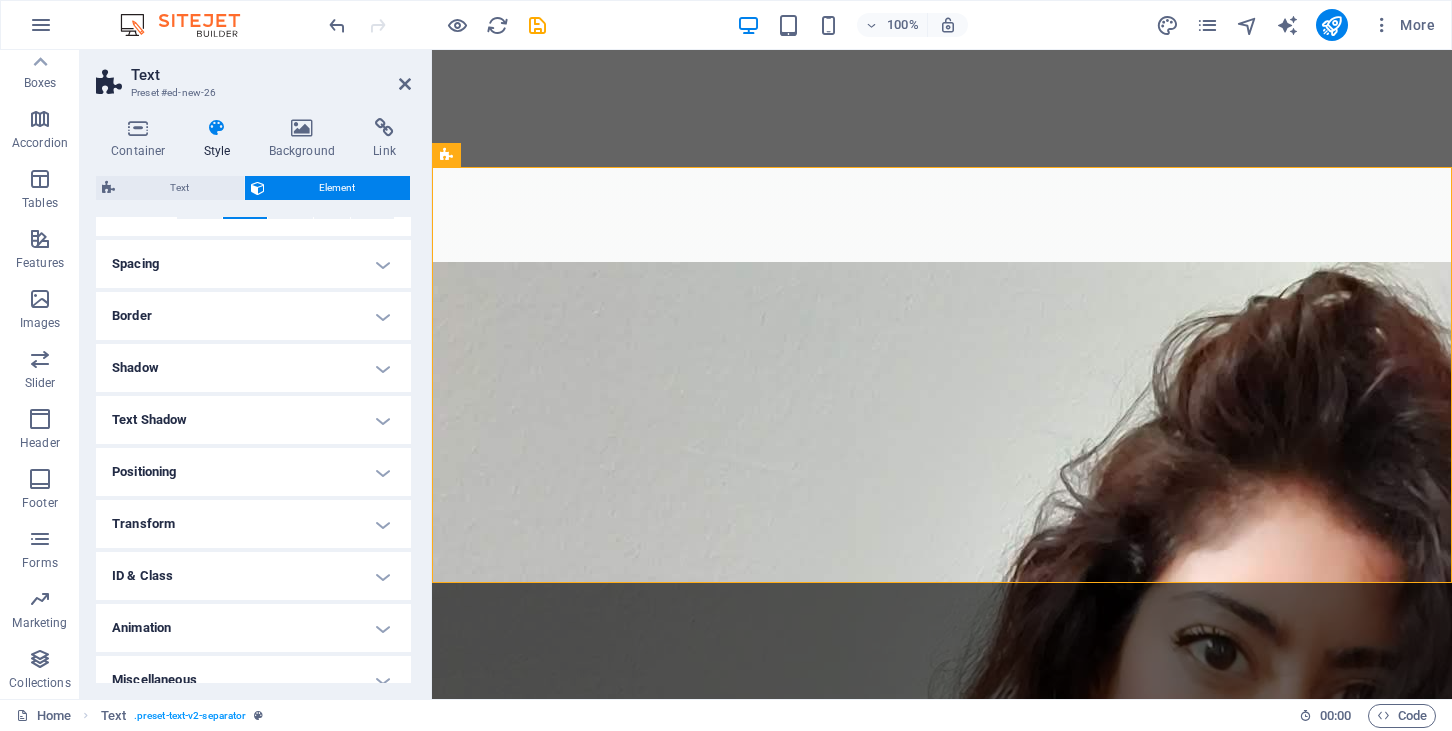 scroll, scrollTop: 169, scrollLeft: 0, axis: vertical 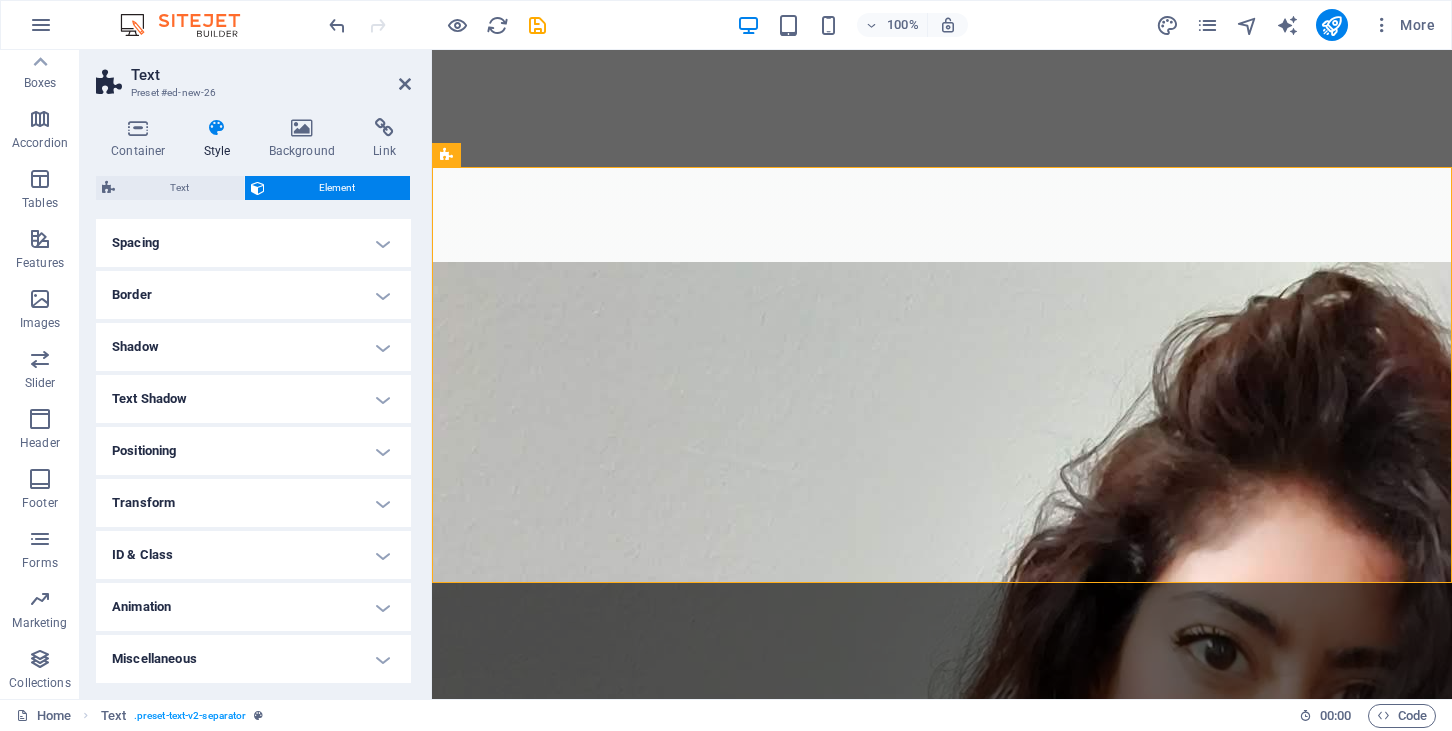 click on "Shadow" at bounding box center [253, 347] 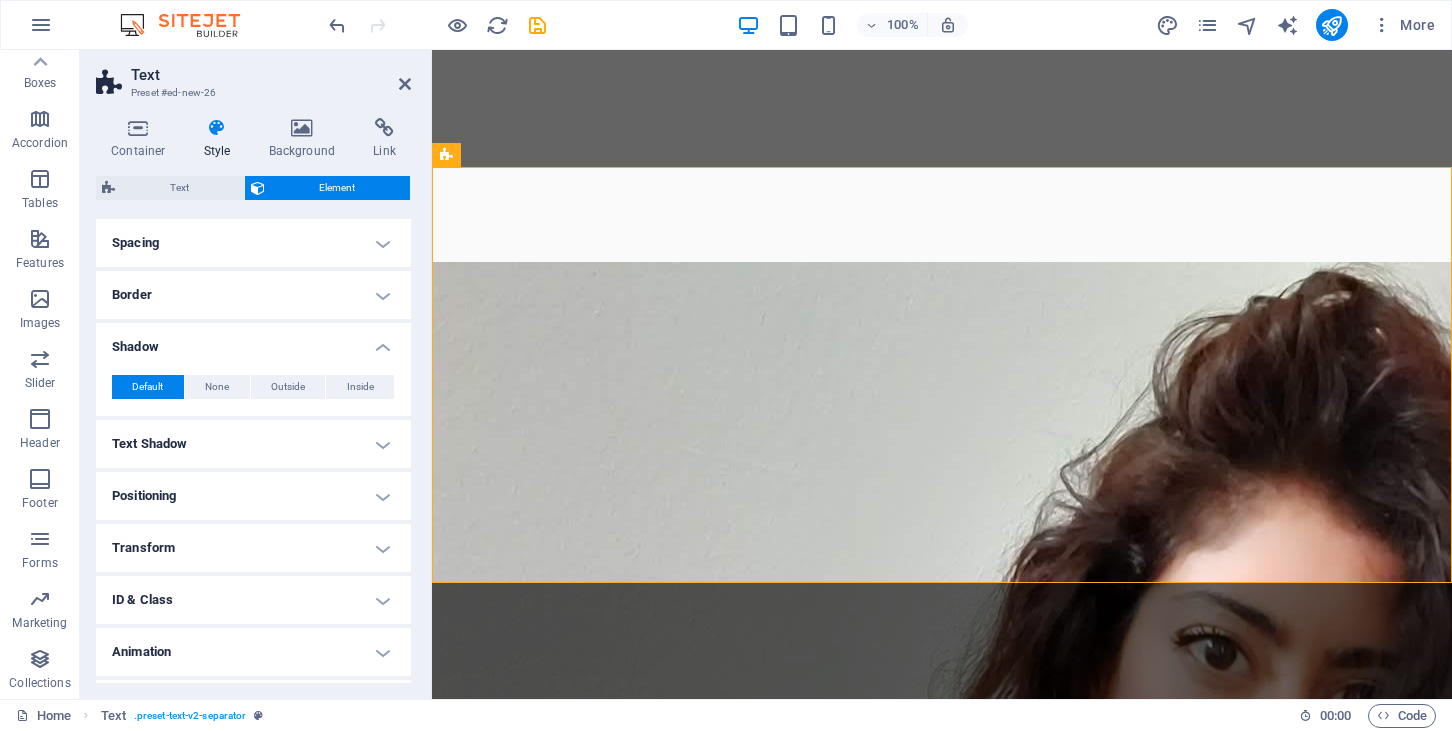 click on "Border" at bounding box center (253, 295) 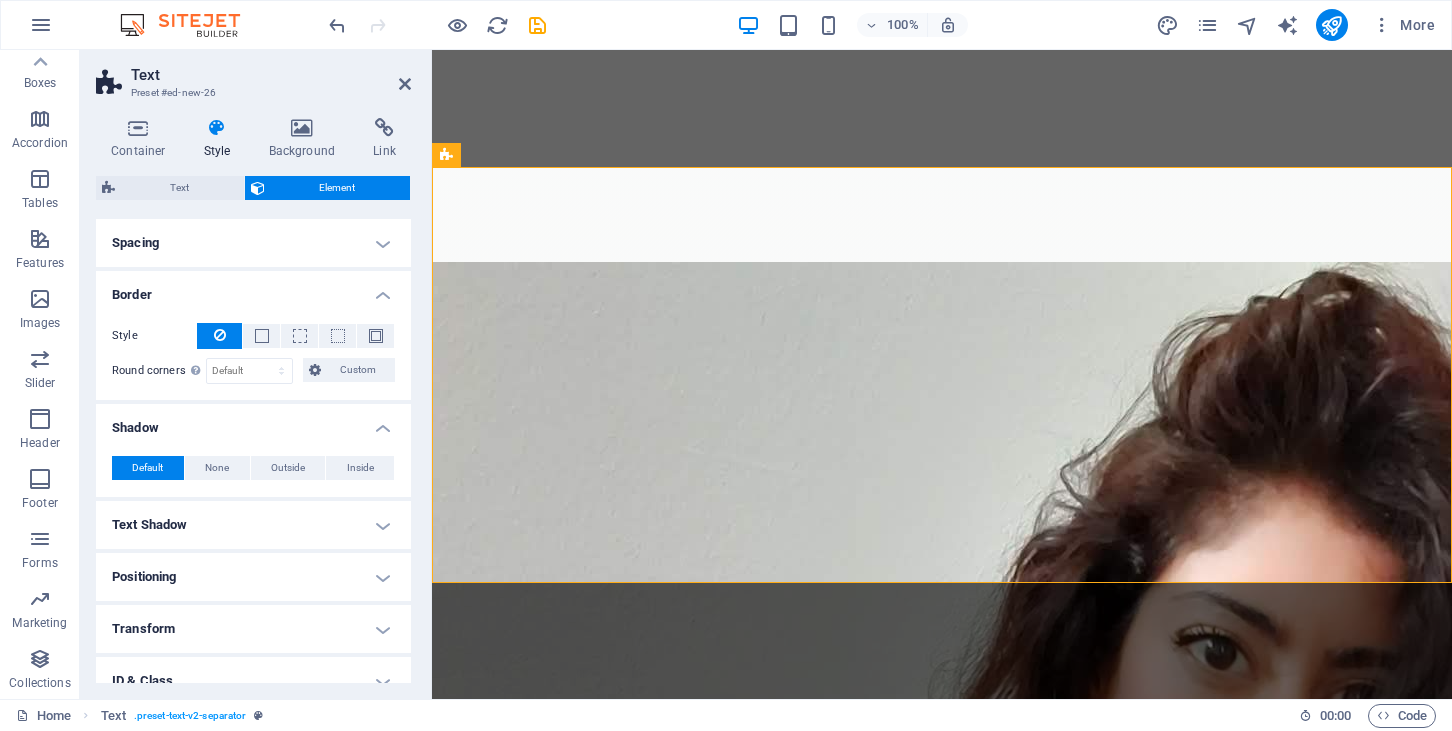 click on "Positioning" at bounding box center (253, 577) 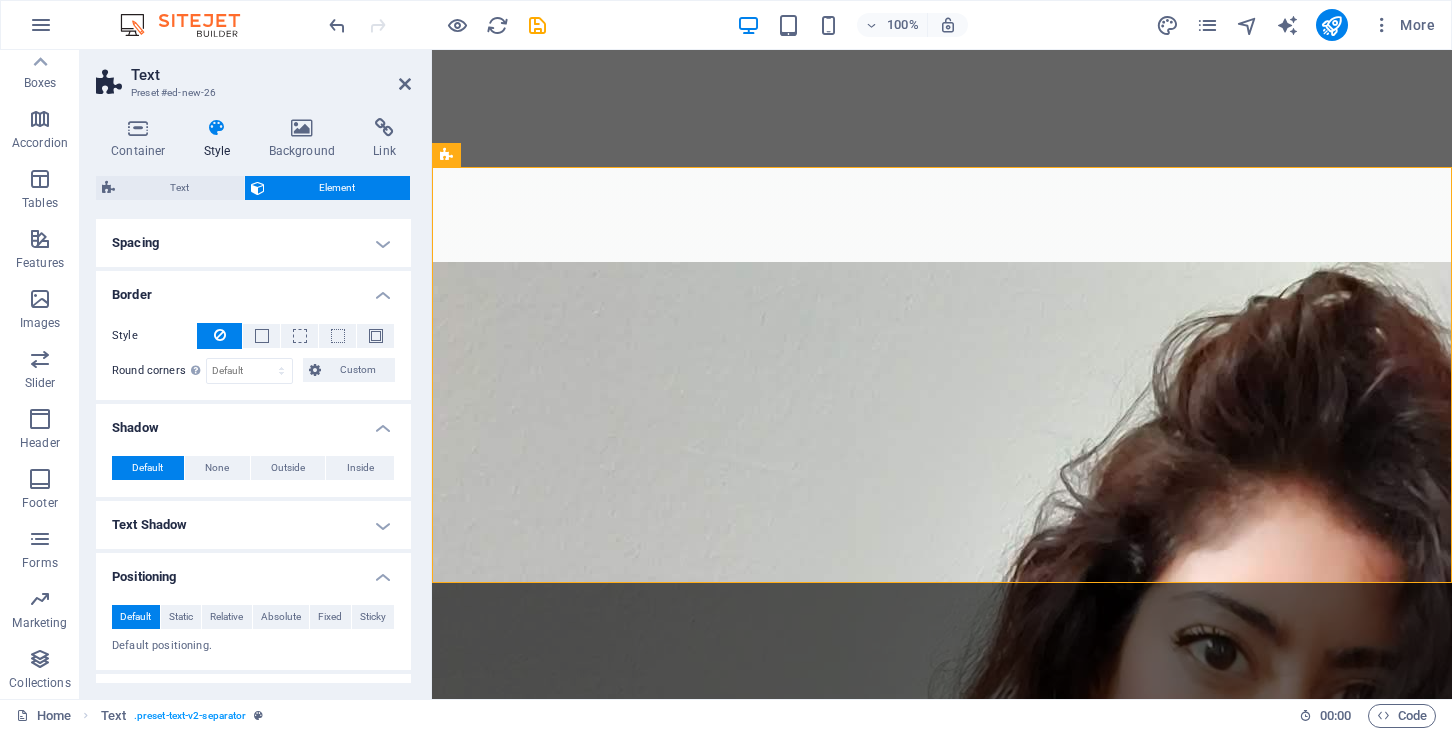 scroll, scrollTop: 364, scrollLeft: 0, axis: vertical 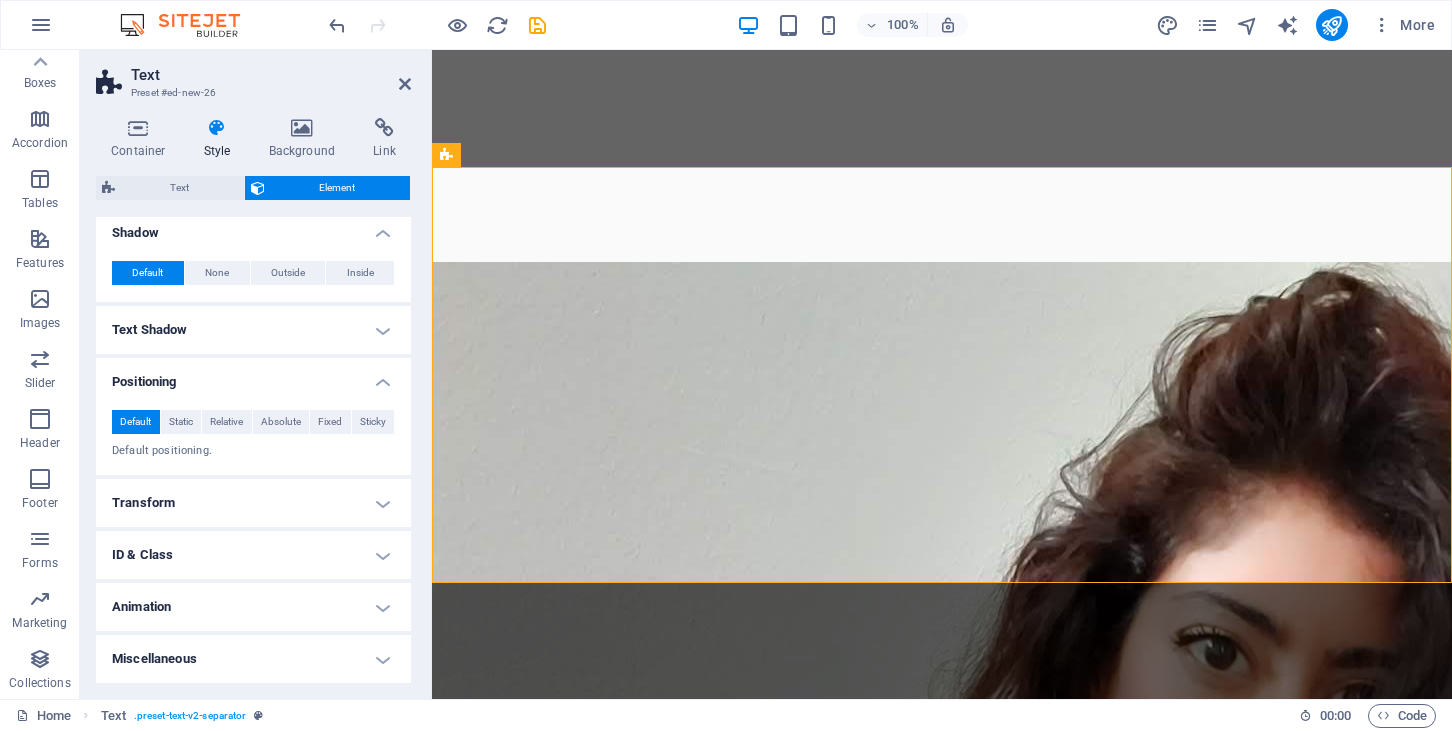 click on "Transform" at bounding box center [253, 503] 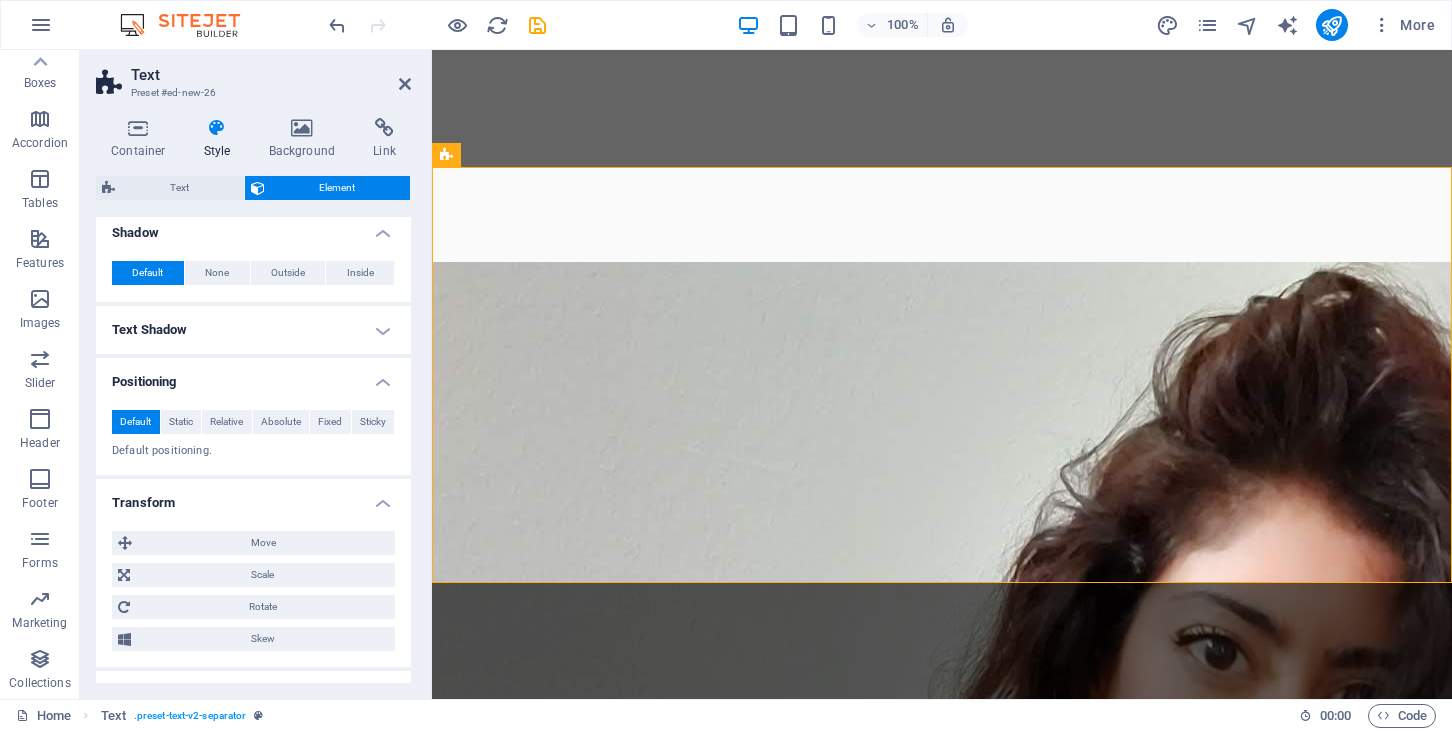 scroll, scrollTop: 504, scrollLeft: 0, axis: vertical 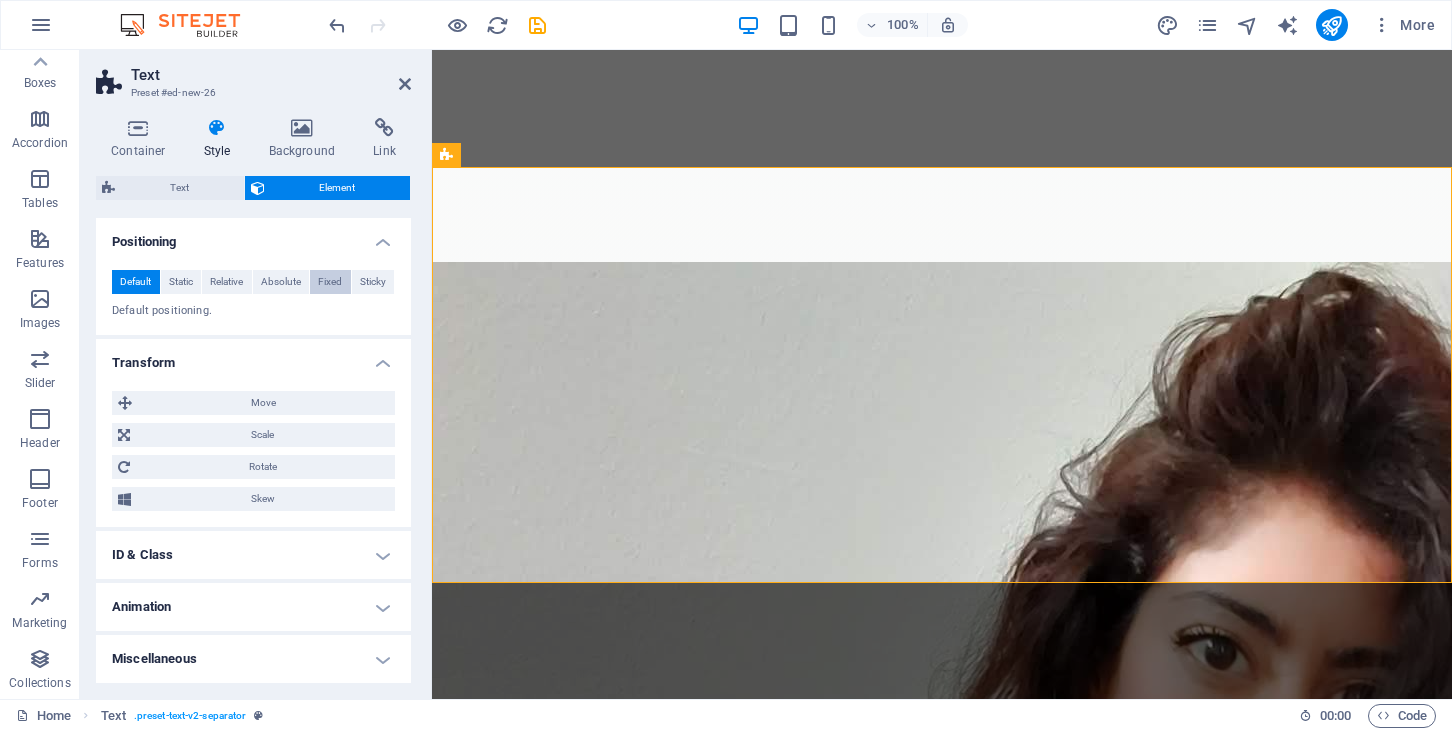 click on "Fixed" at bounding box center [330, 282] 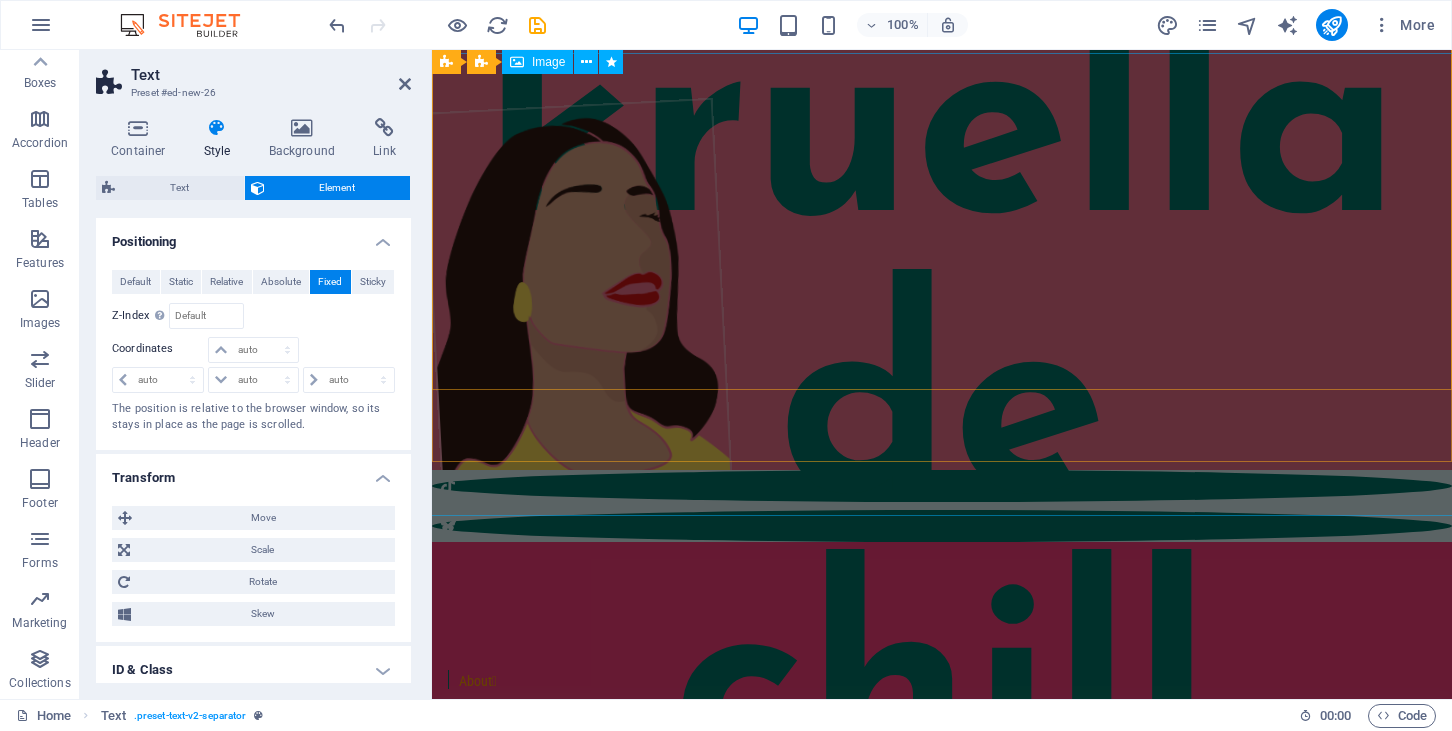 scroll, scrollTop: 356, scrollLeft: 0, axis: vertical 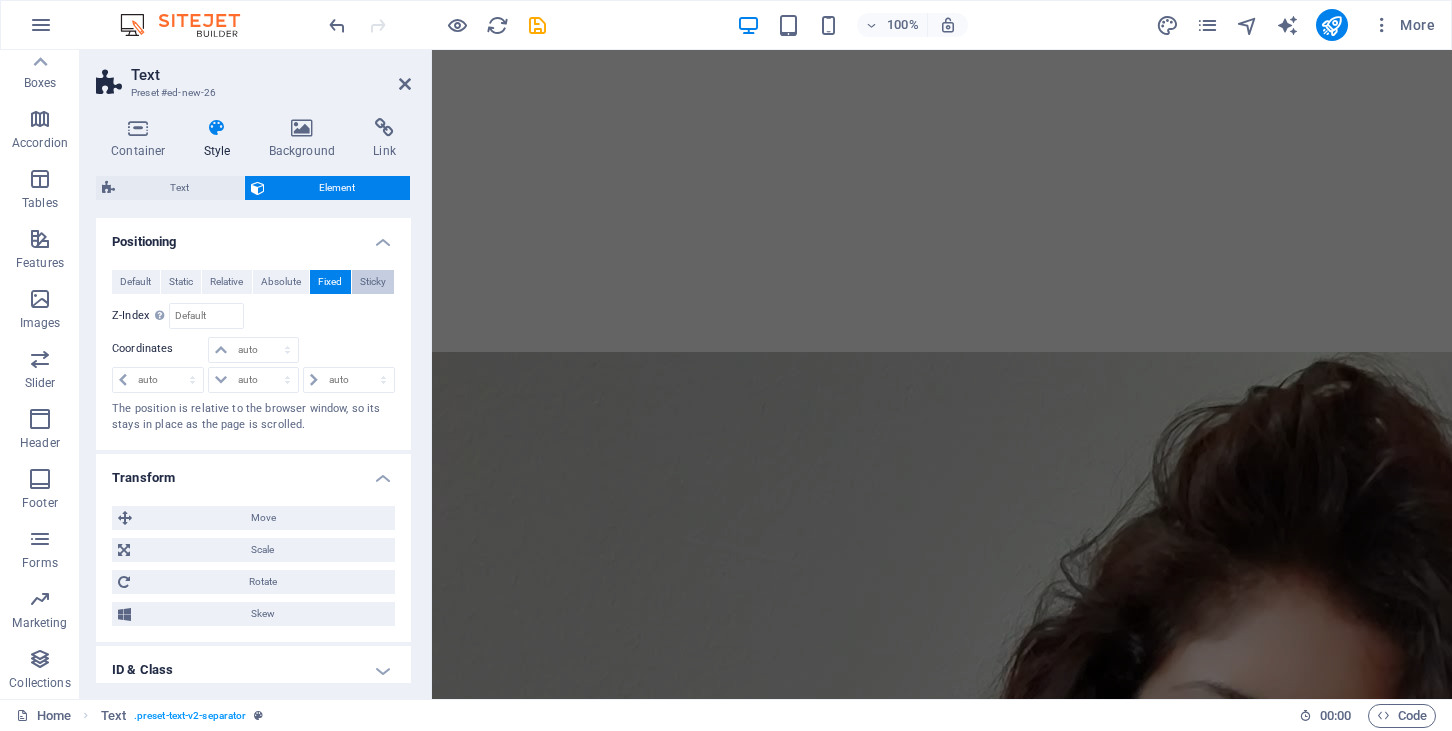 click on "Sticky" at bounding box center [373, 282] 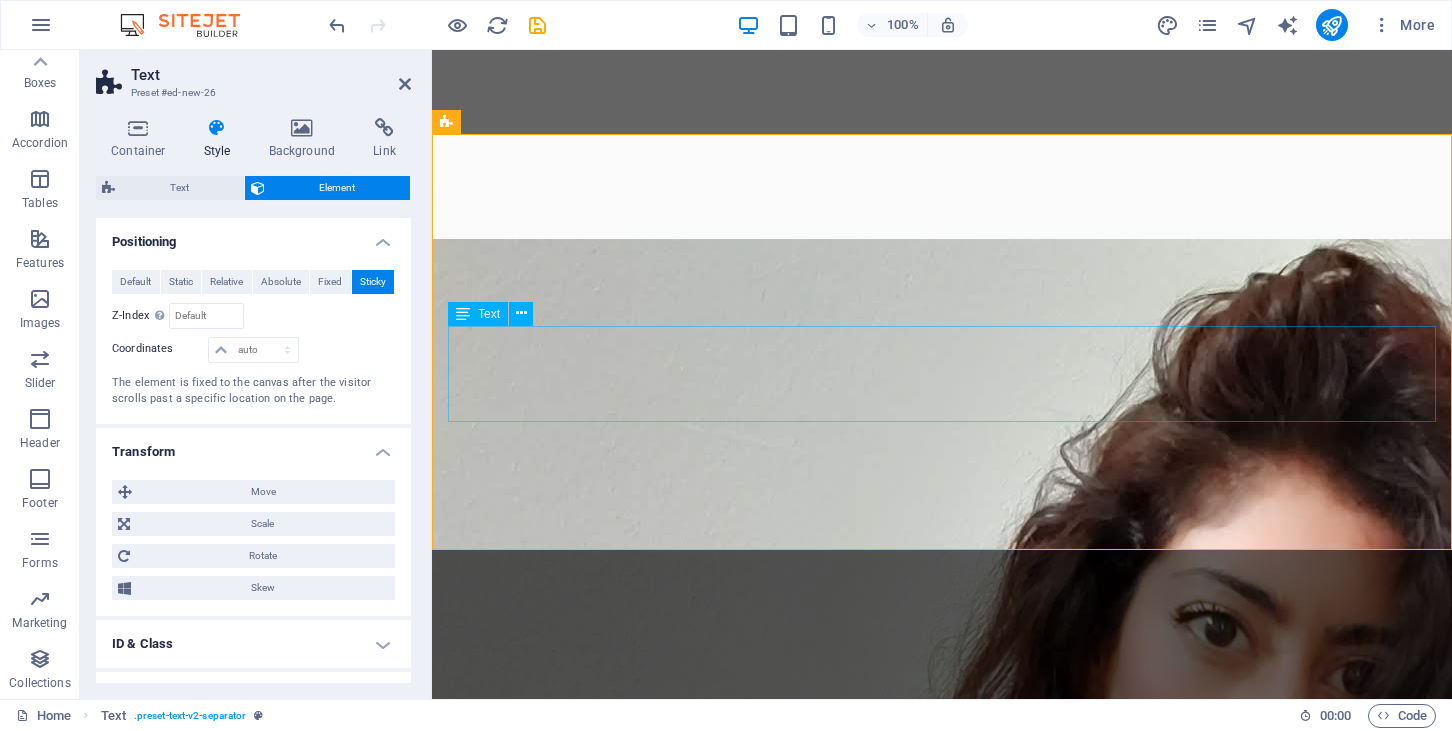 scroll, scrollTop: 4739, scrollLeft: 0, axis: vertical 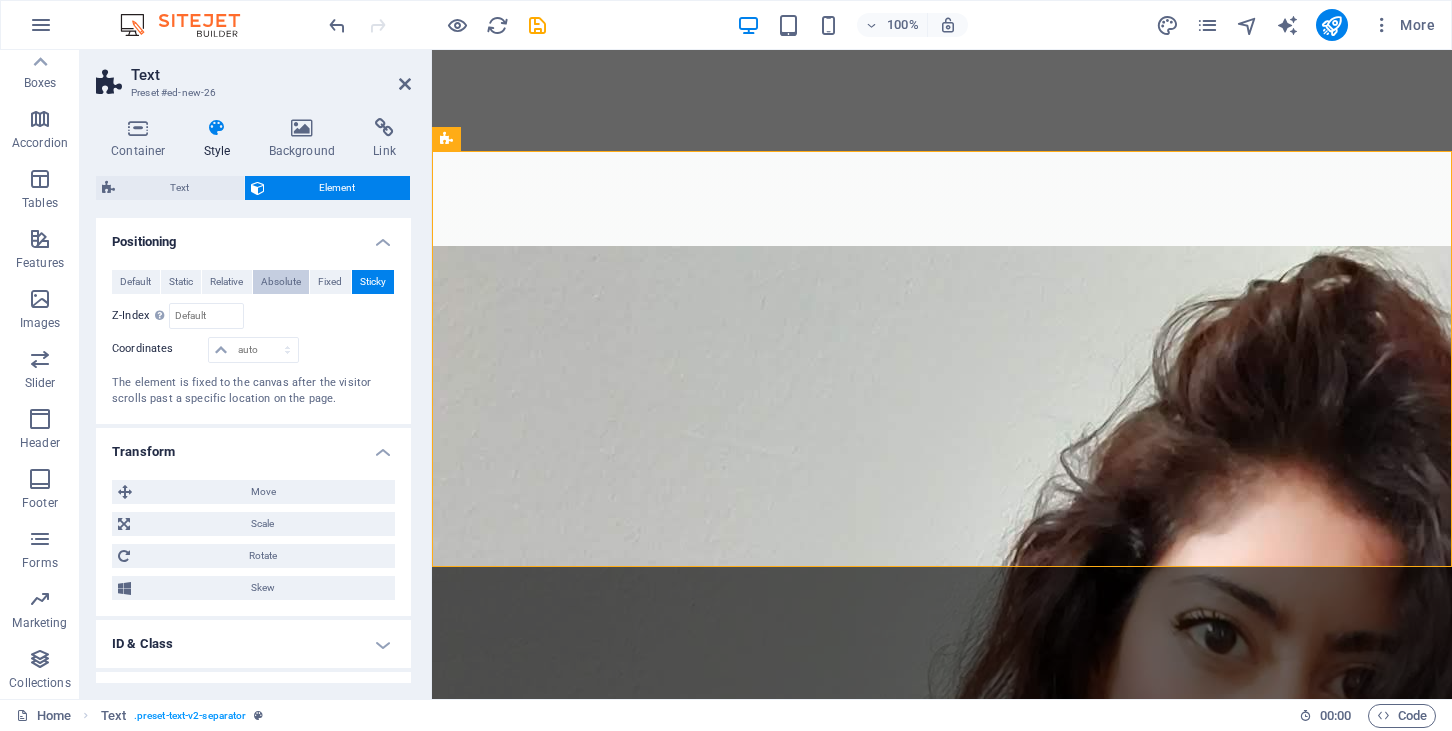 click on "Absolute" at bounding box center (281, 282) 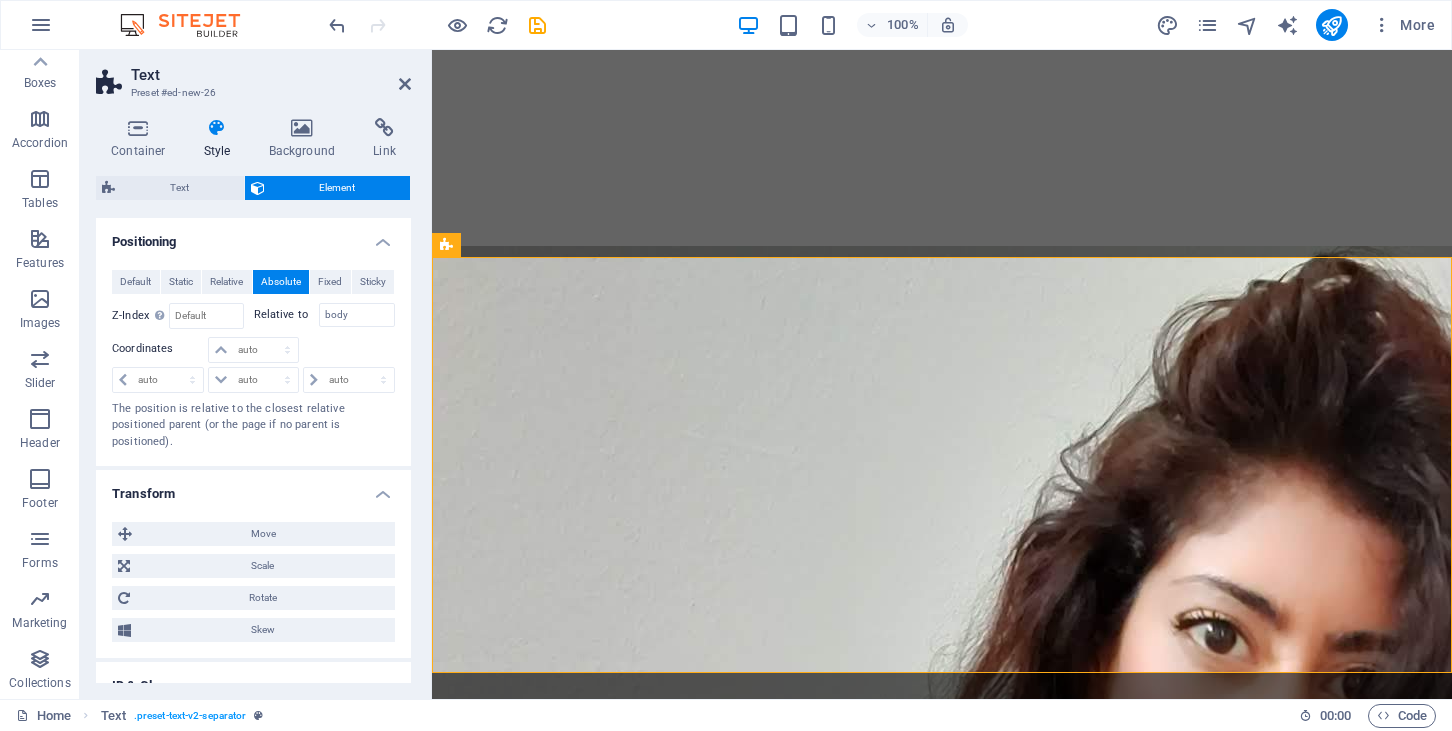 scroll, scrollTop: 4633, scrollLeft: 0, axis: vertical 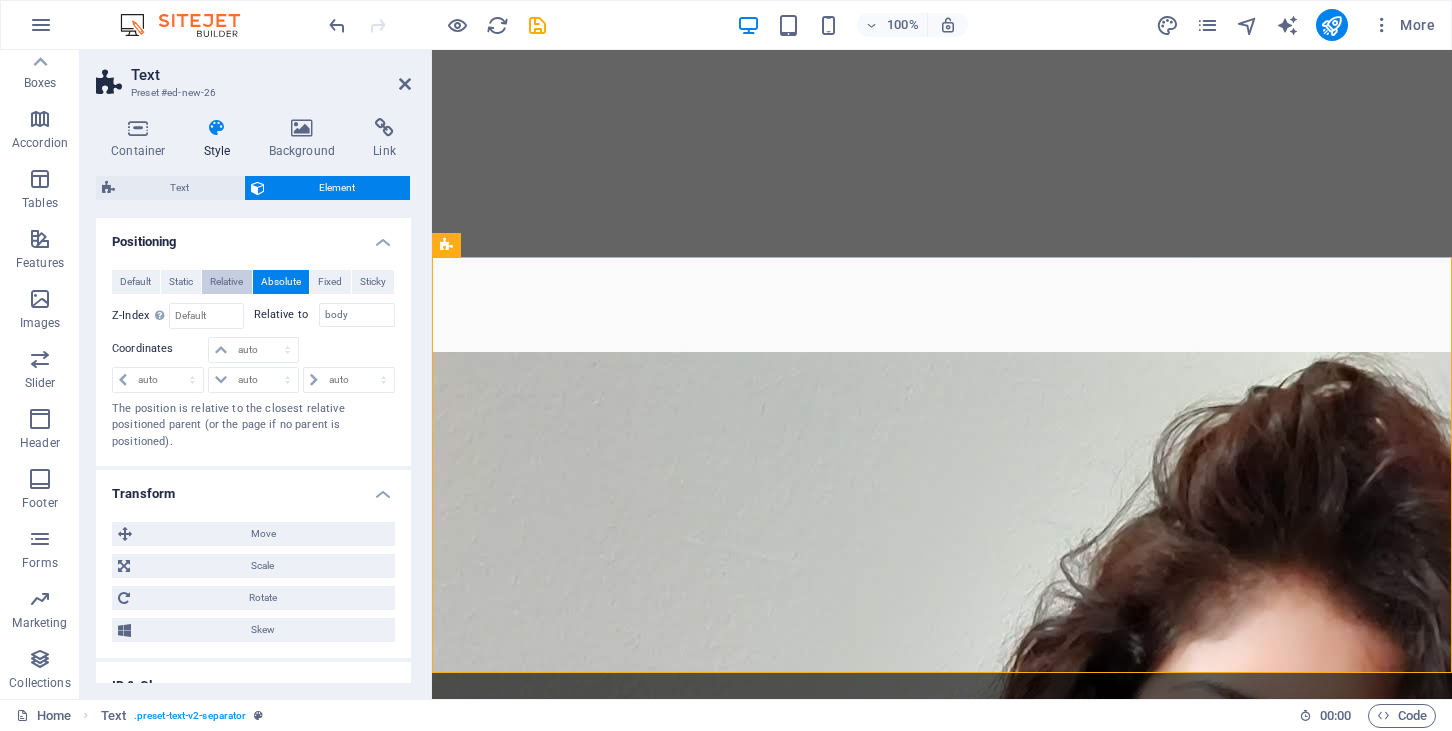 click on "Relative" at bounding box center (226, 282) 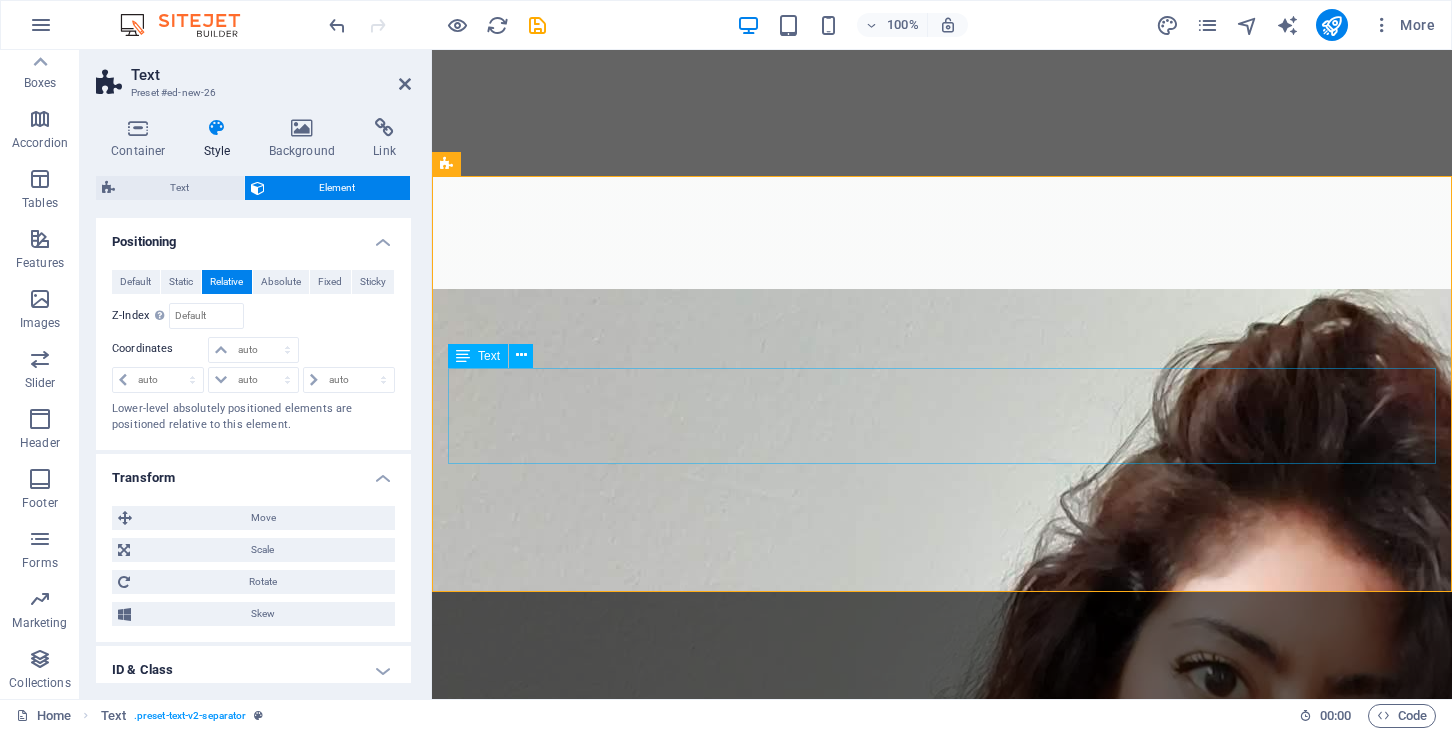 scroll, scrollTop: 4689, scrollLeft: 0, axis: vertical 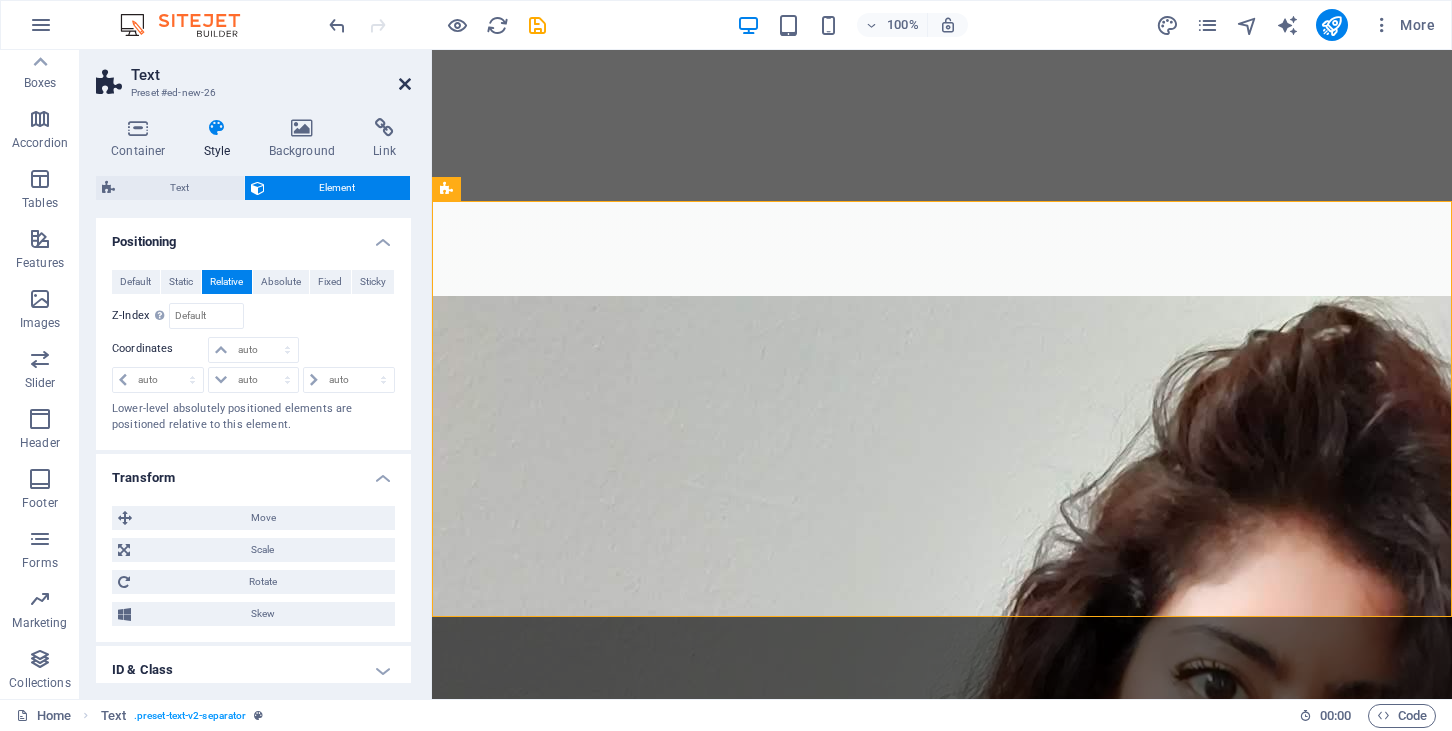 click at bounding box center [405, 84] 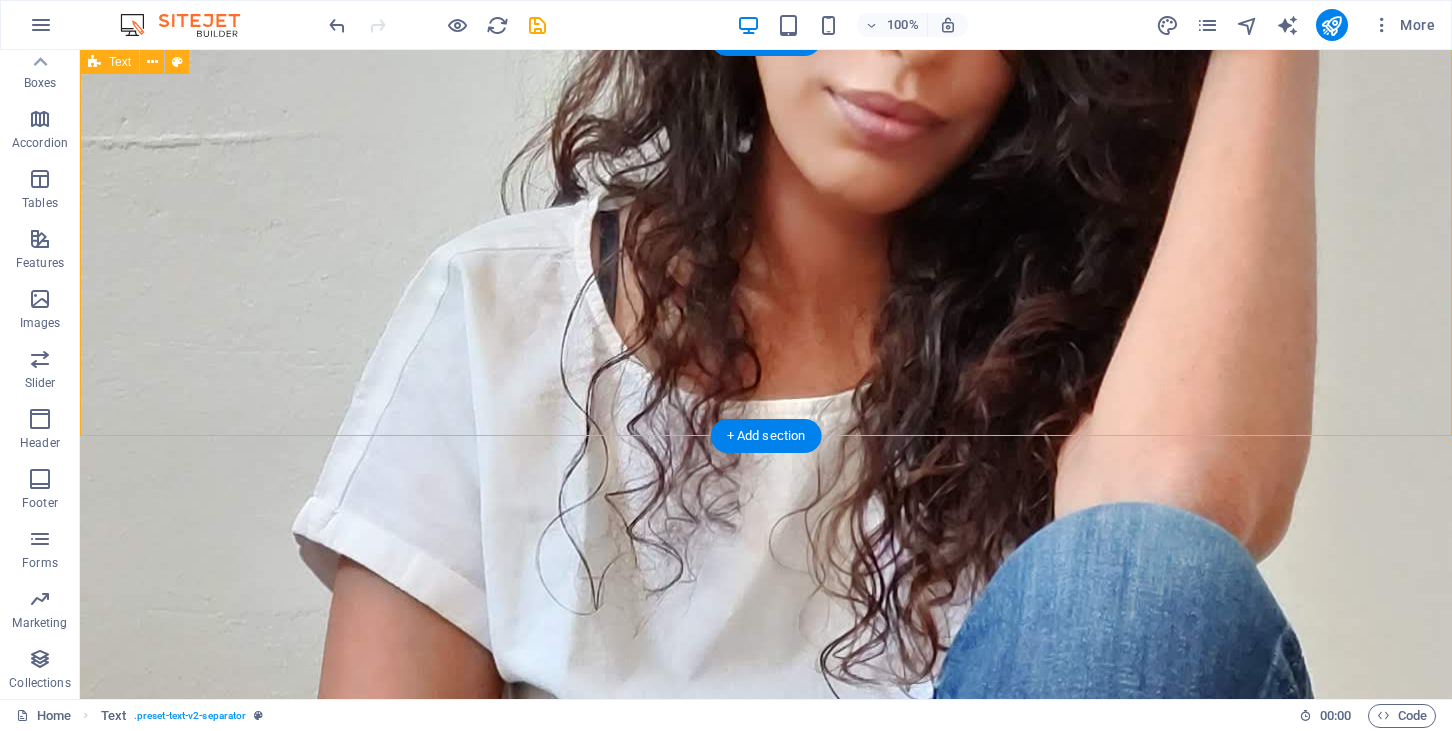scroll, scrollTop: 5423, scrollLeft: 3, axis: both 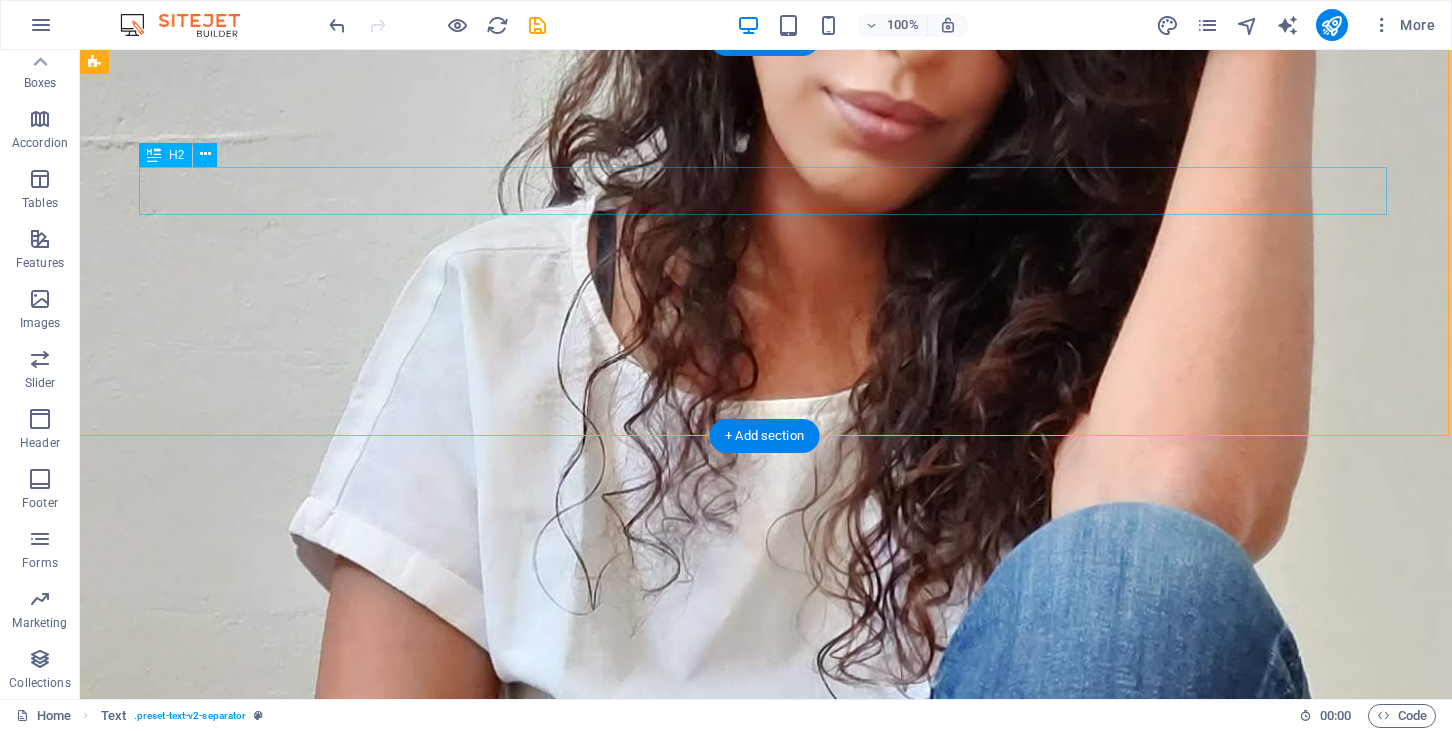 click on "Headline" at bounding box center [763, 4647] 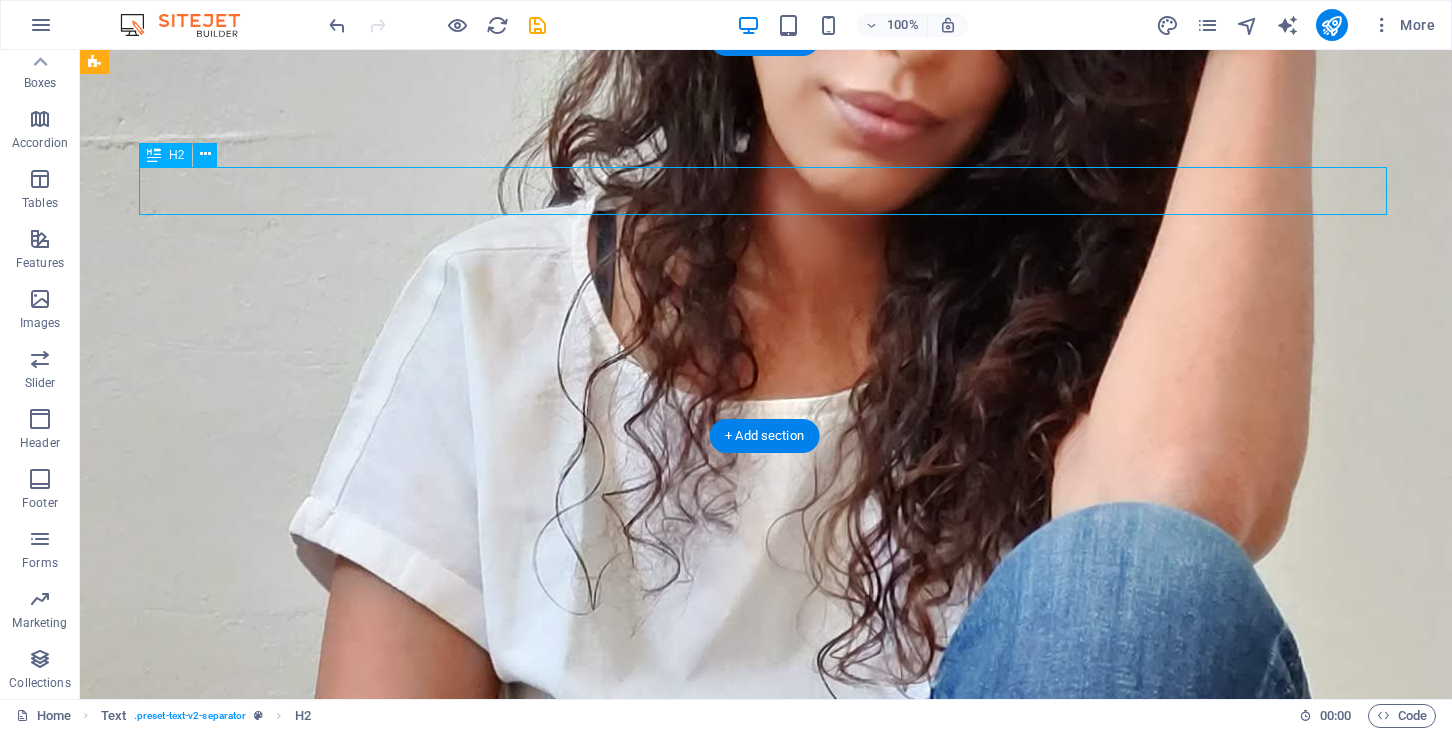 click on "Headline" at bounding box center (763, 4647) 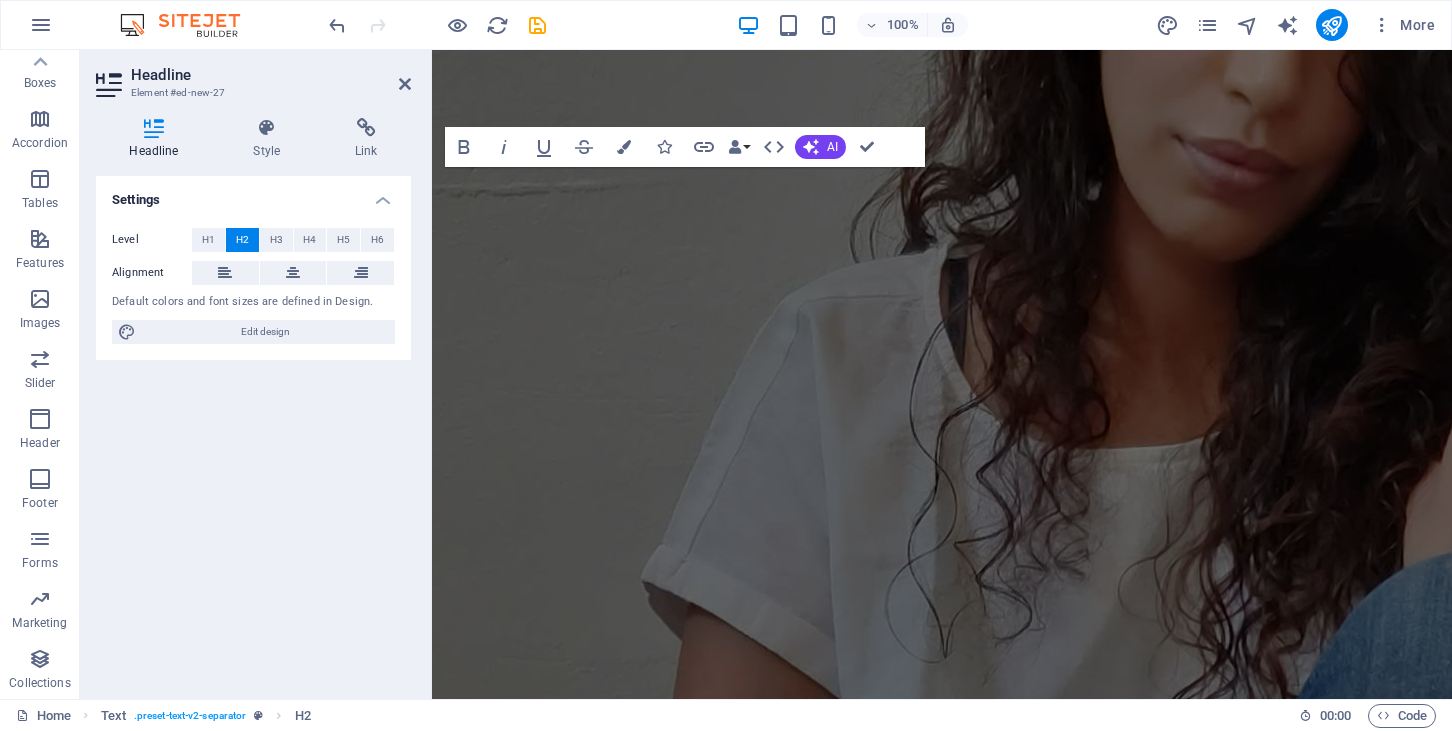 scroll, scrollTop: 4851, scrollLeft: 3, axis: both 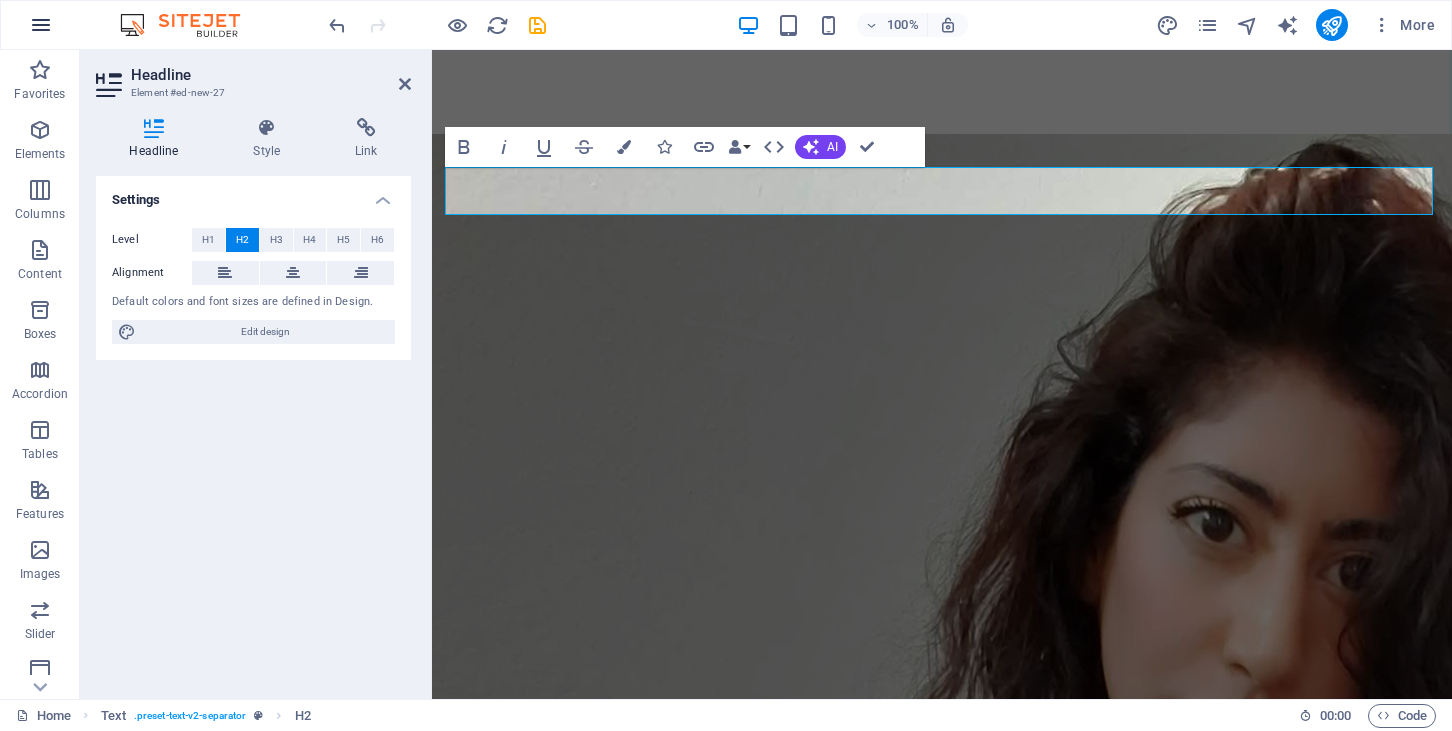 click at bounding box center (41, 25) 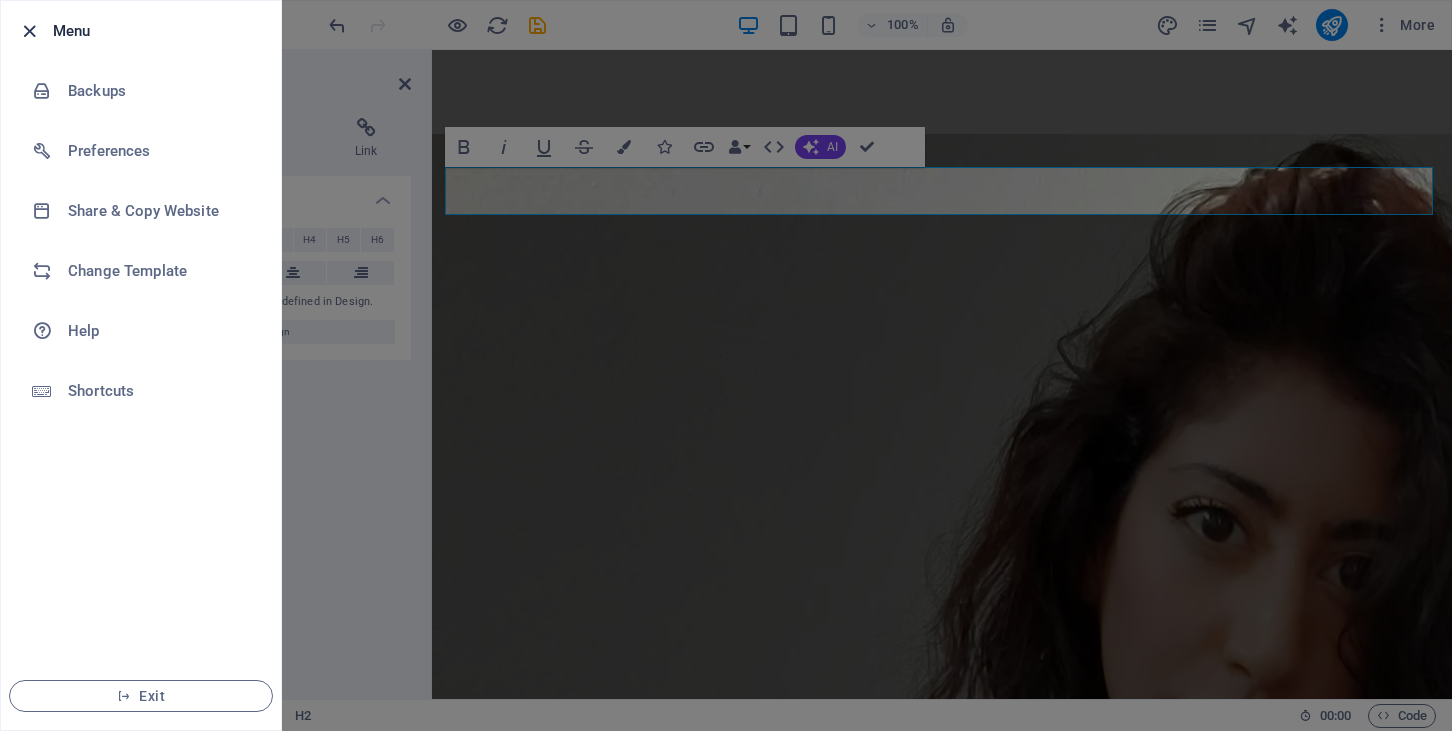 click at bounding box center [29, 31] 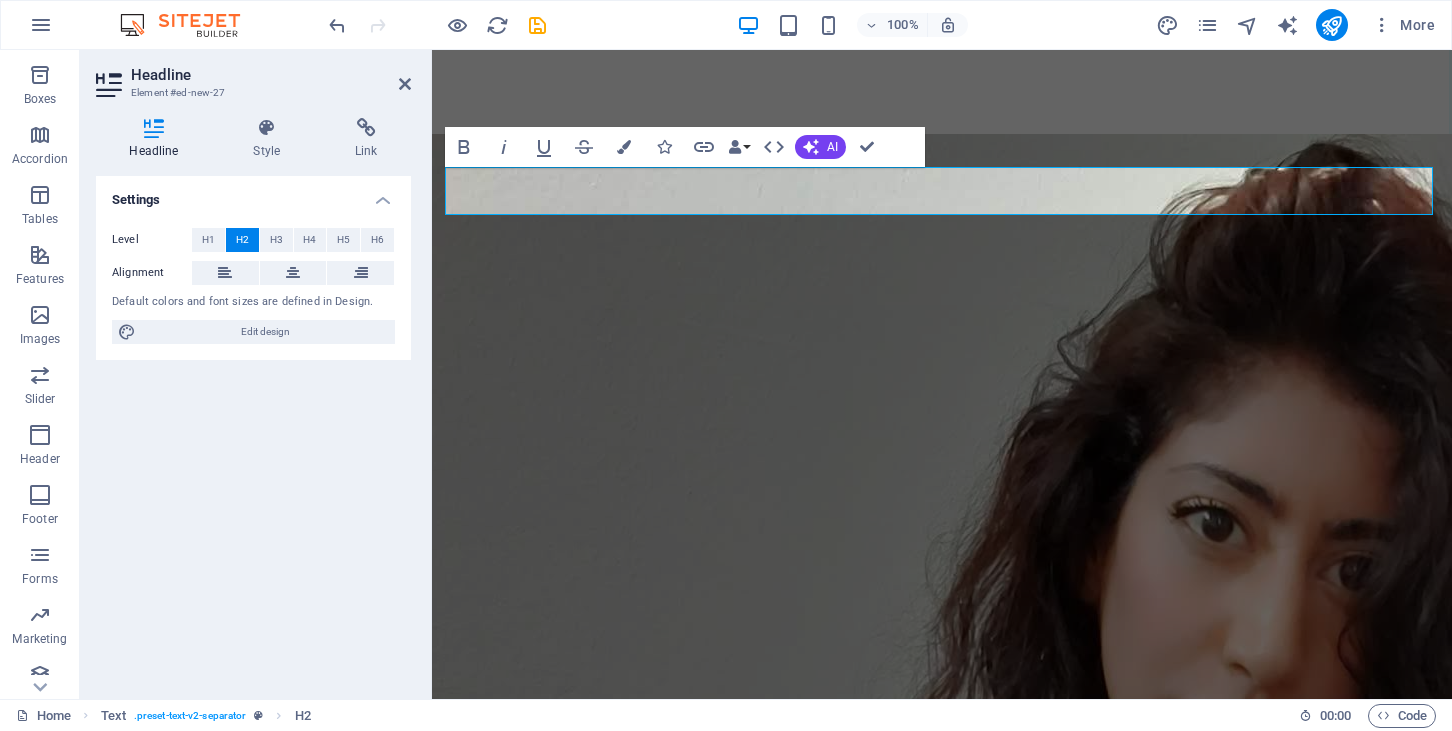 scroll, scrollTop: 252, scrollLeft: 0, axis: vertical 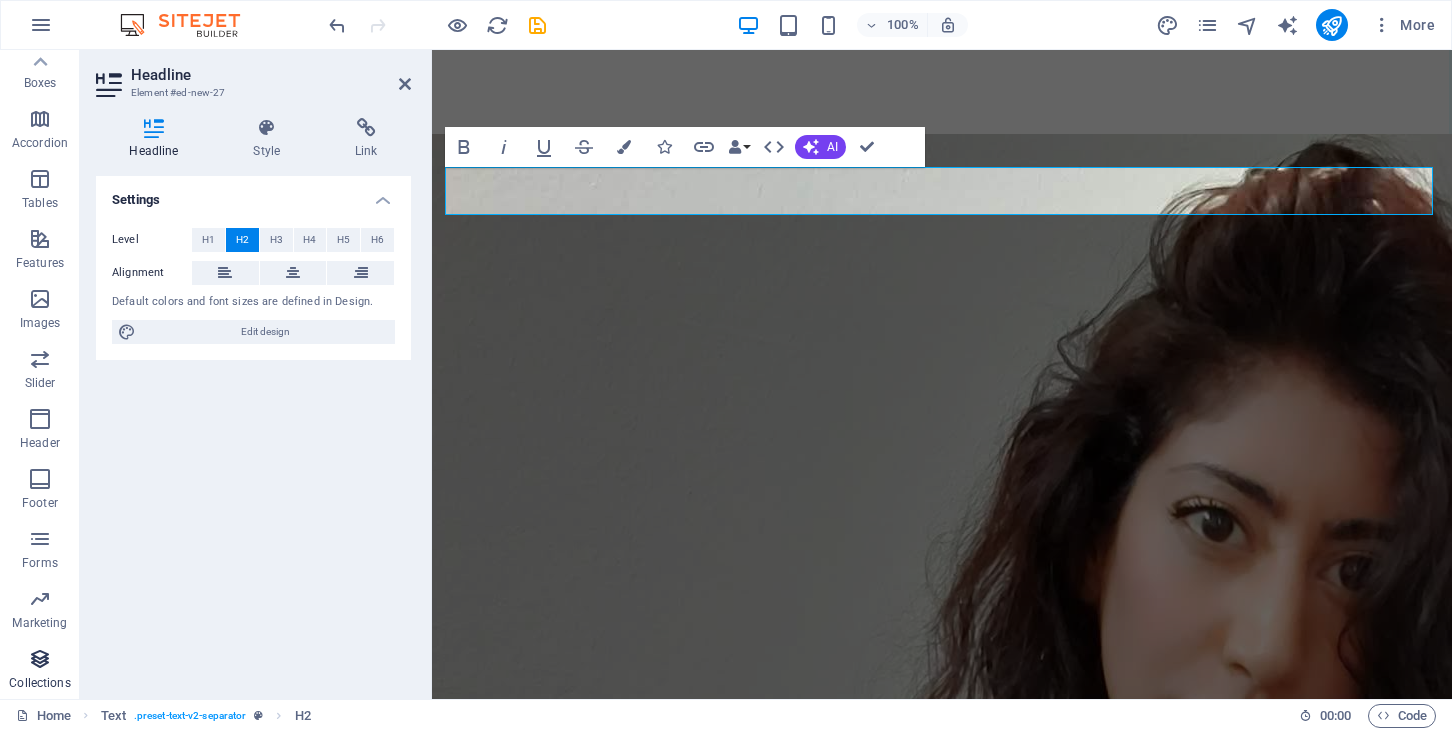 click at bounding box center [40, 659] 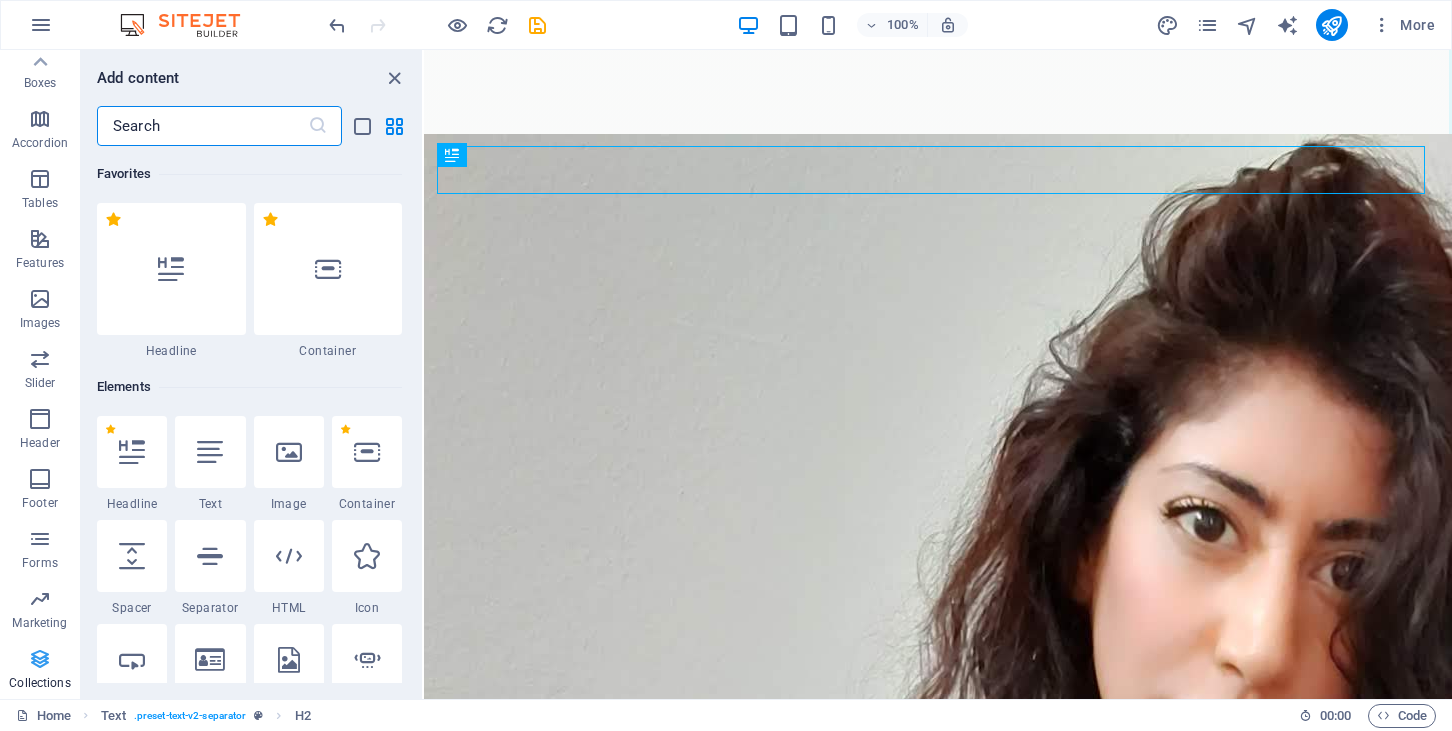 scroll, scrollTop: 4871, scrollLeft: 3, axis: both 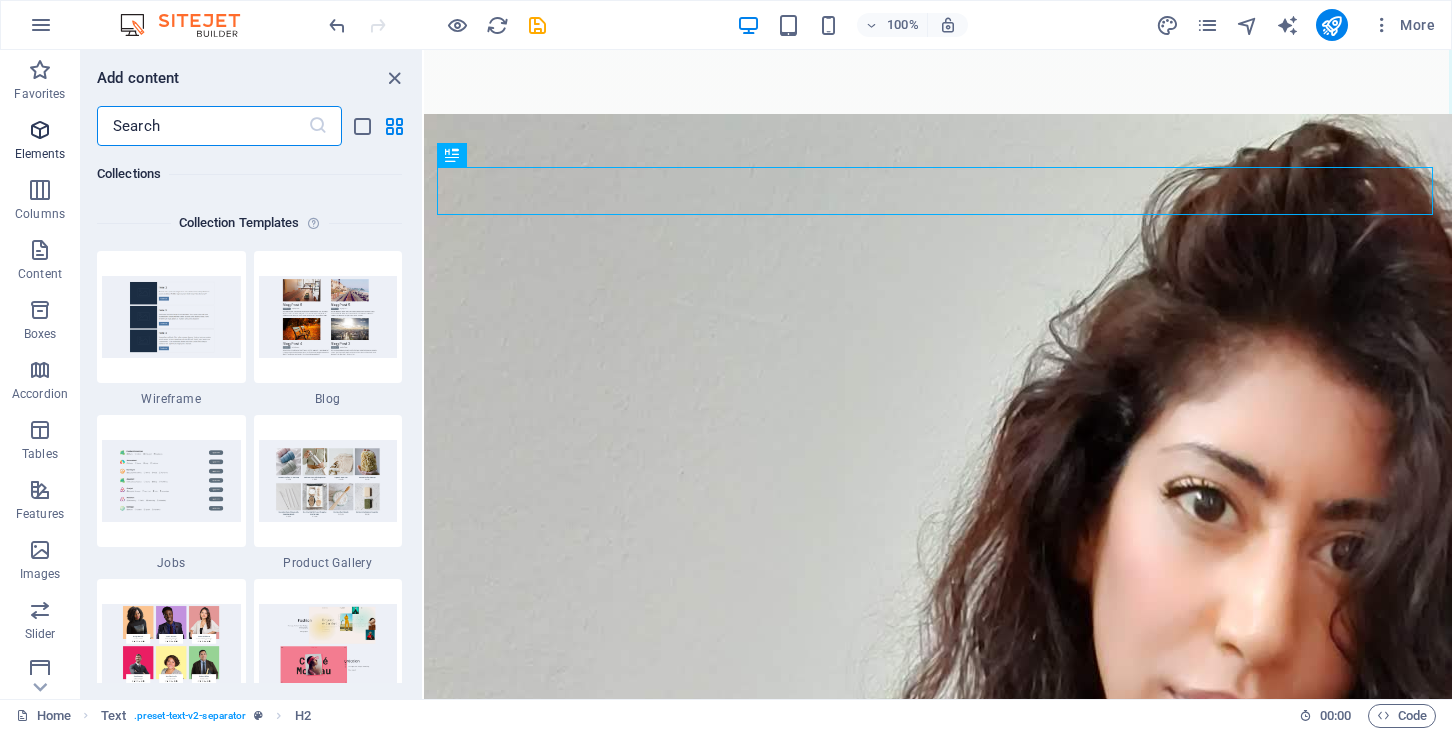 click on "Elements" at bounding box center [40, 142] 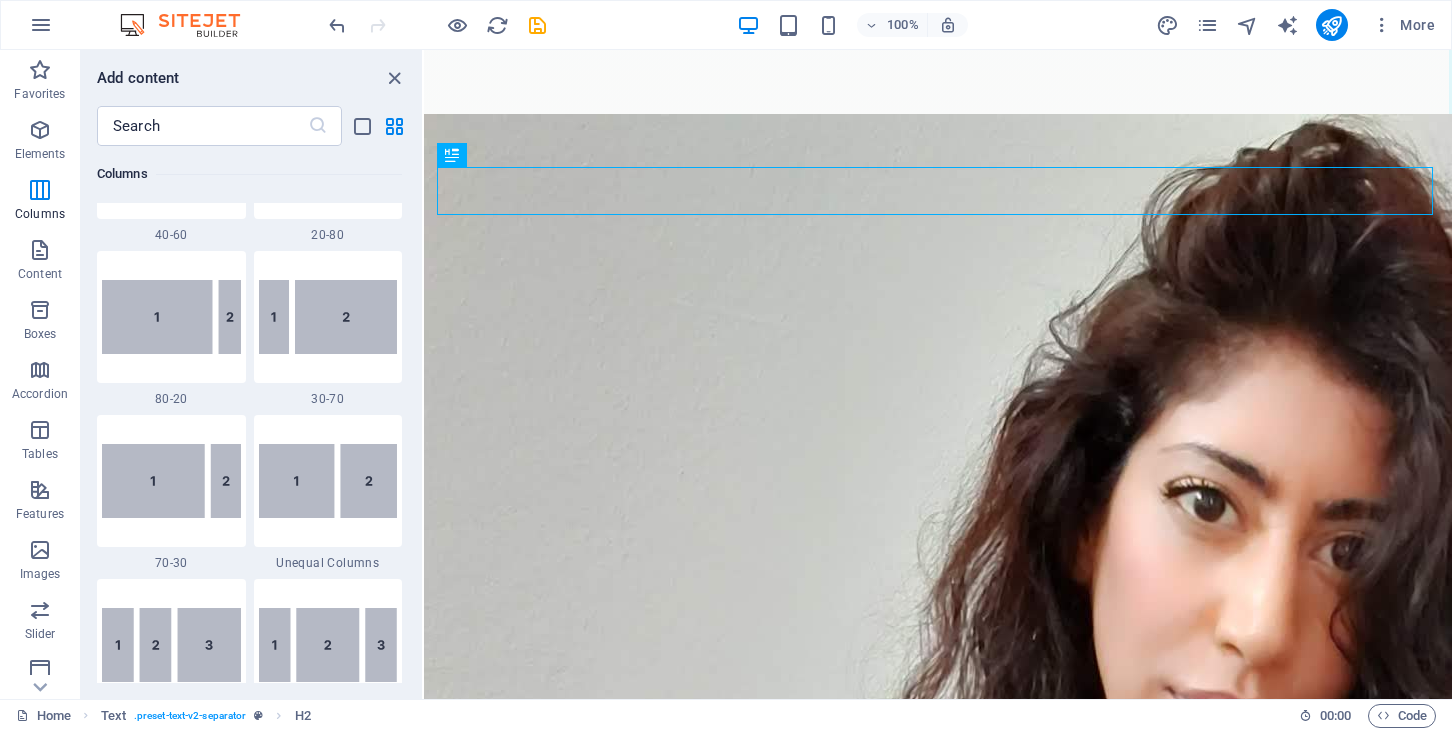 scroll, scrollTop: 1874, scrollLeft: 0, axis: vertical 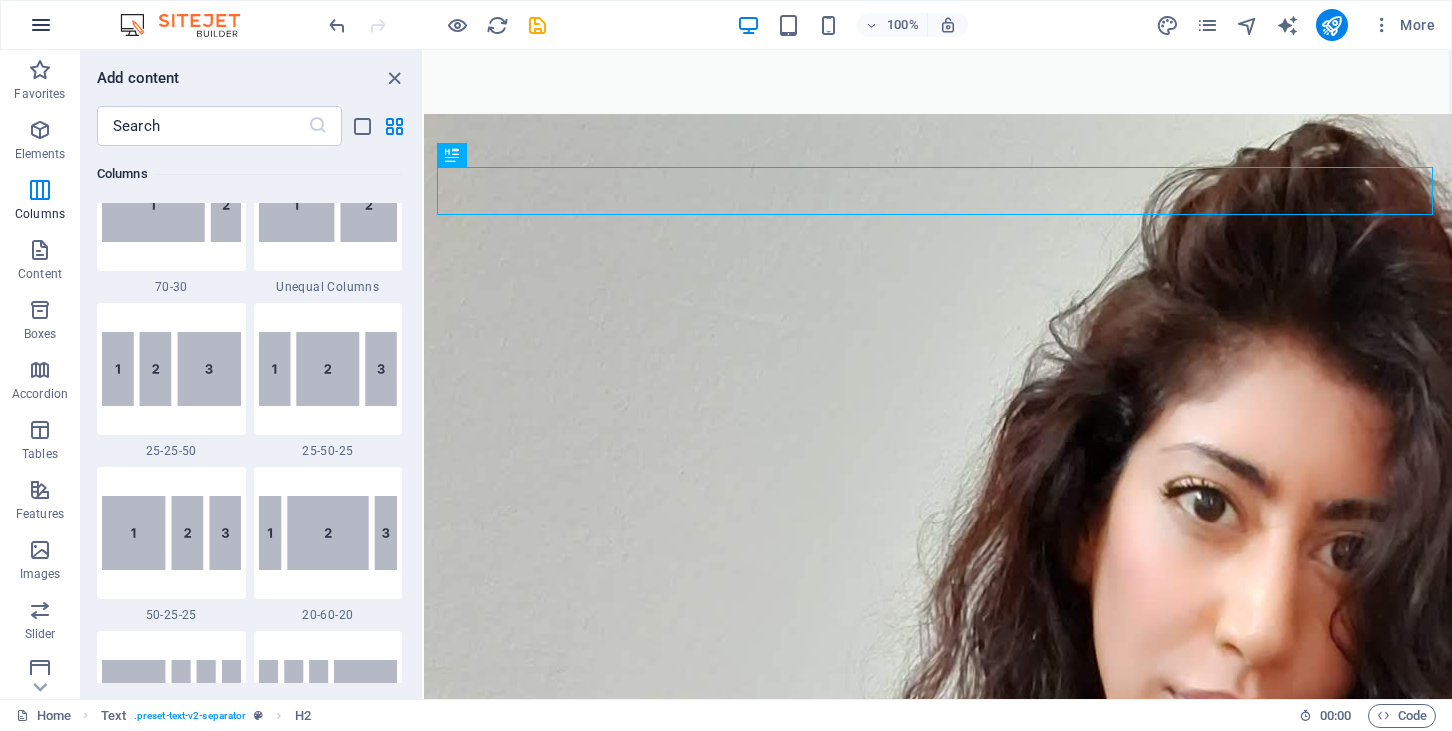 click at bounding box center (41, 25) 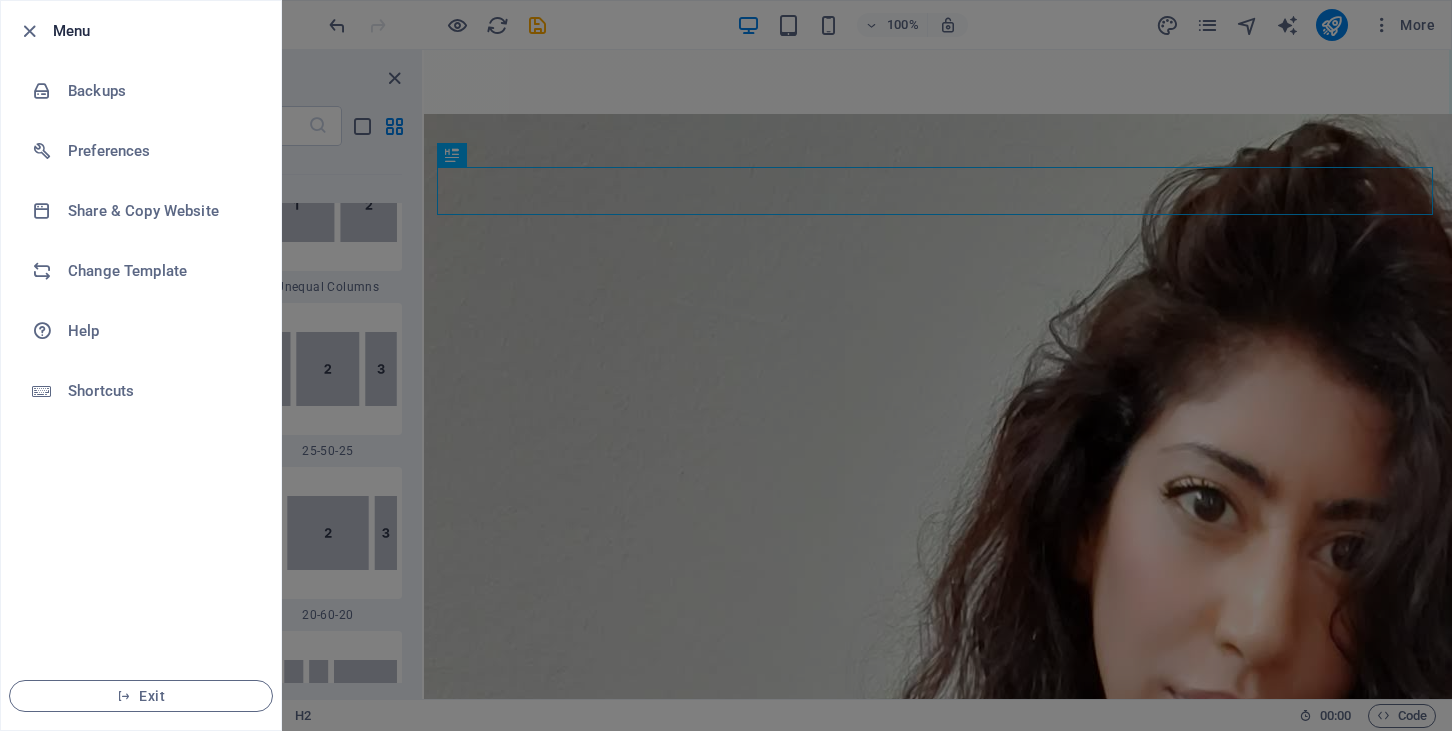 click at bounding box center (726, 365) 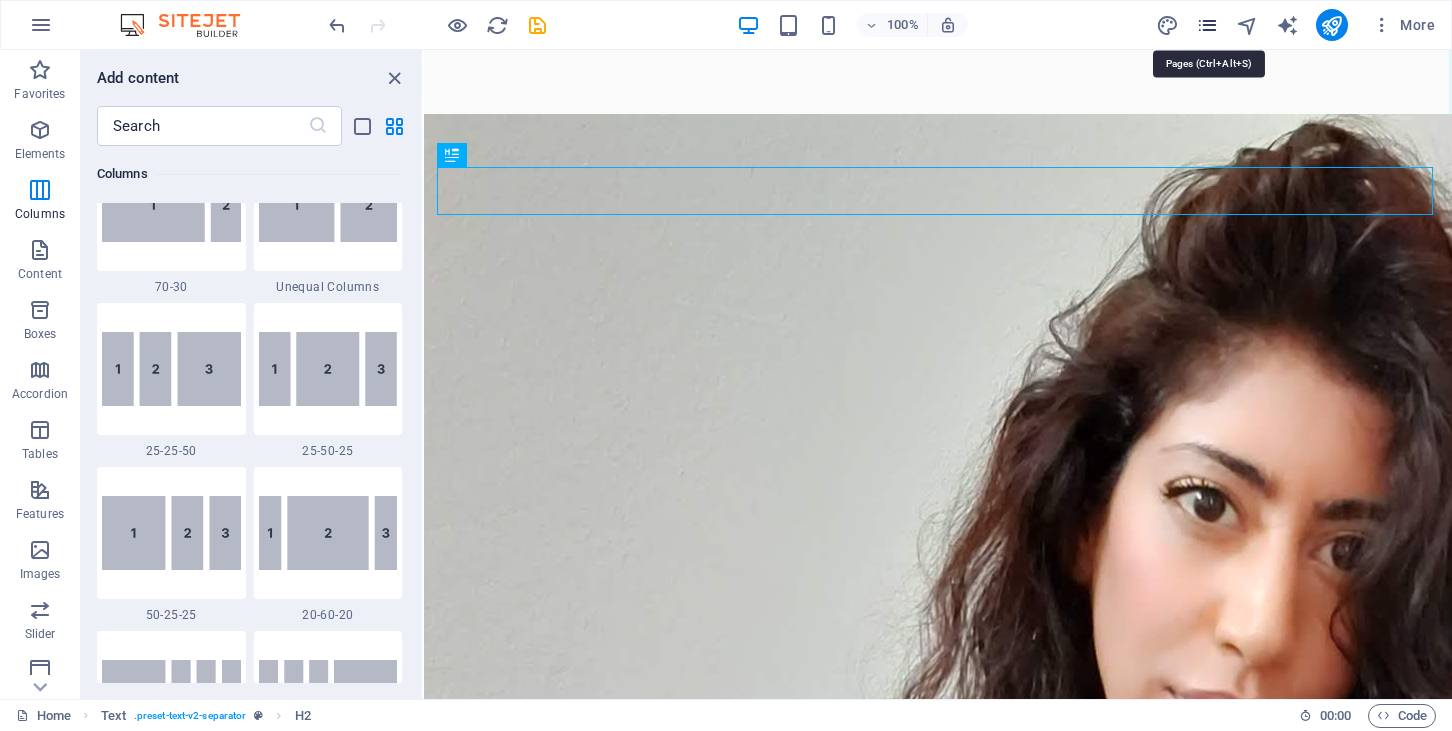click at bounding box center [1207, 25] 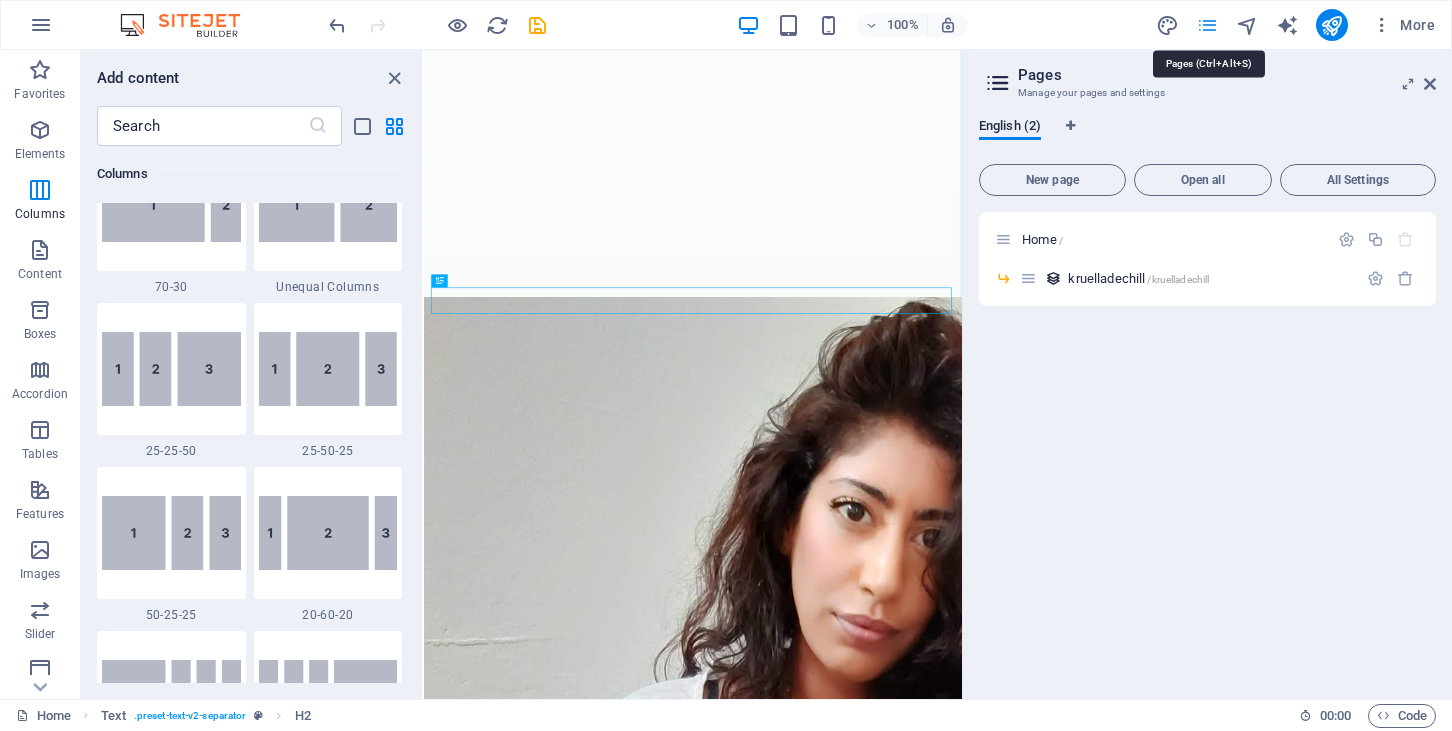 scroll, scrollTop: 4888, scrollLeft: 3, axis: both 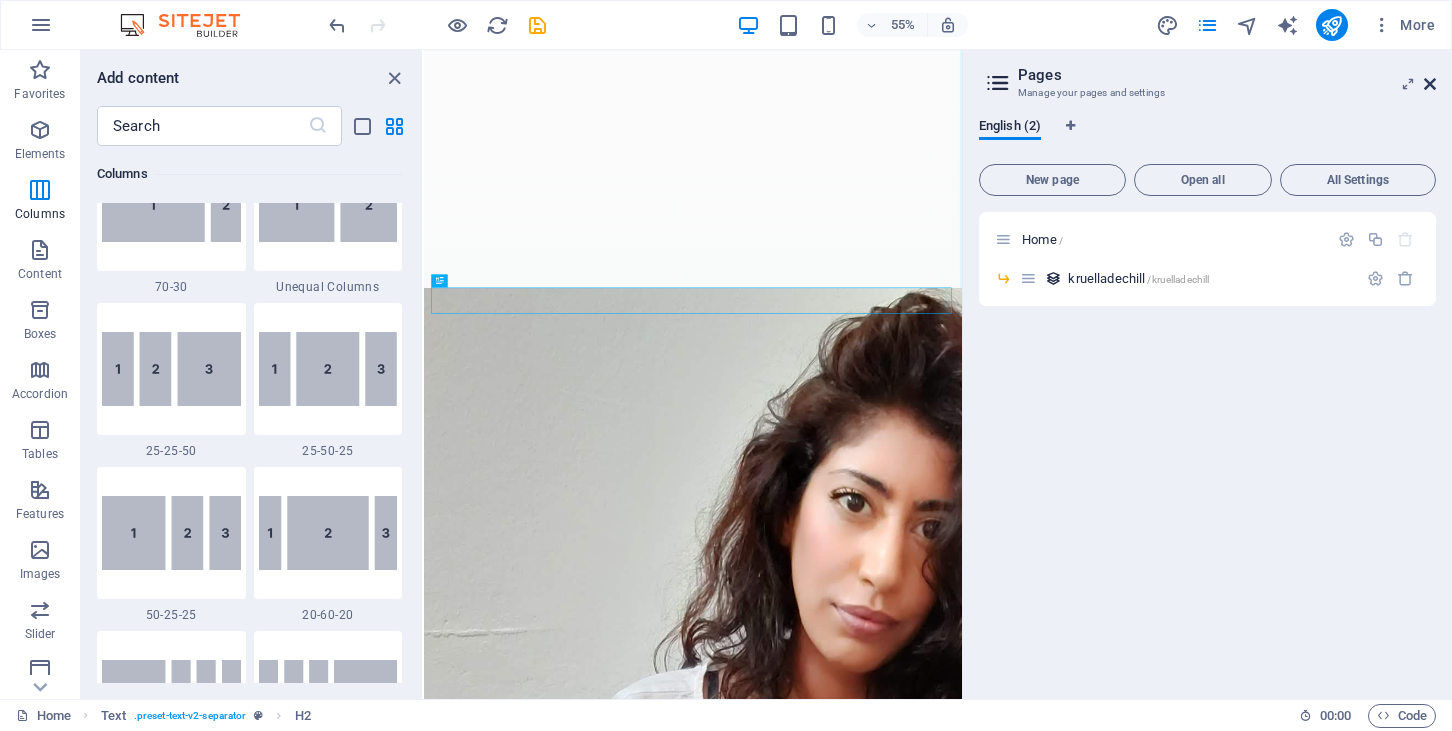 click at bounding box center [1430, 84] 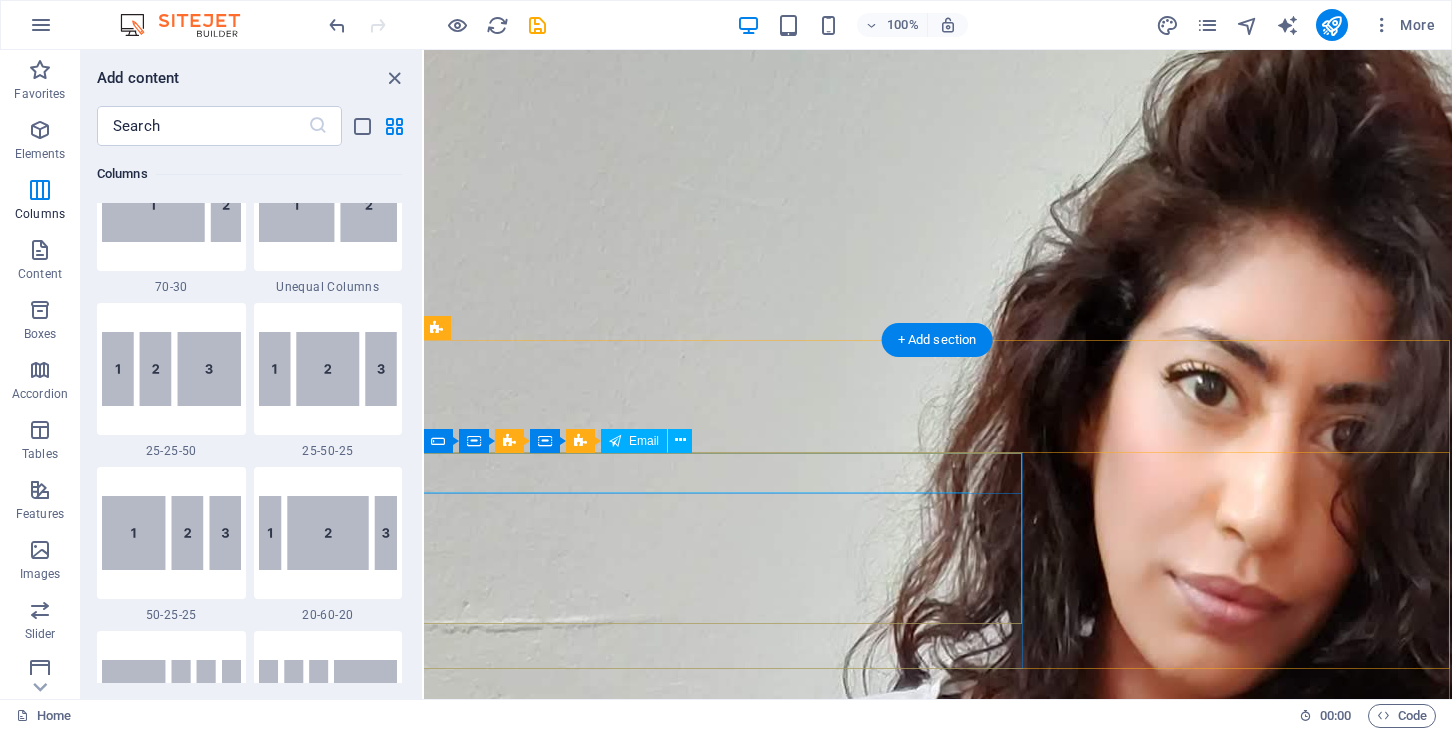 scroll, scrollTop: 5069, scrollLeft: 2, axis: both 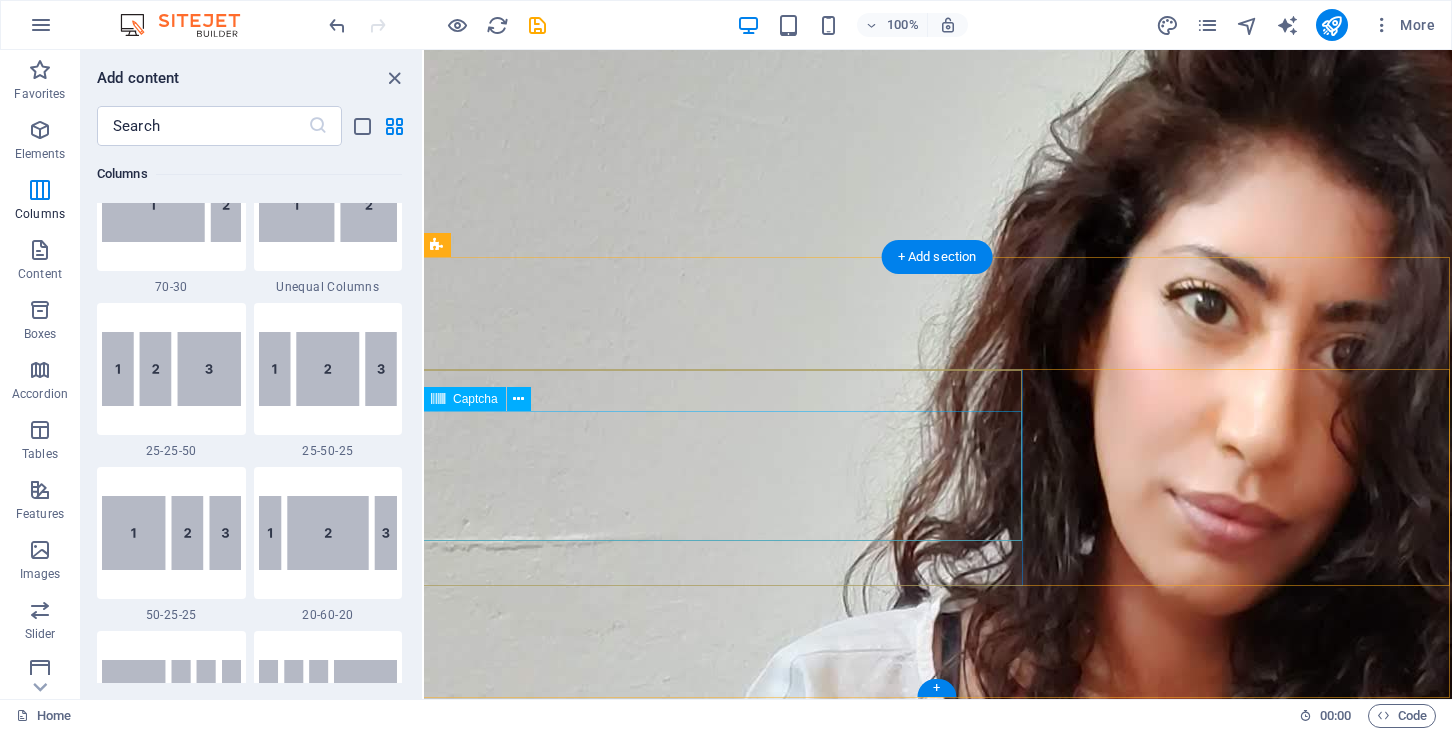 click on "Nicht lesbar? Neu generieren" at bounding box center [936, 5524] 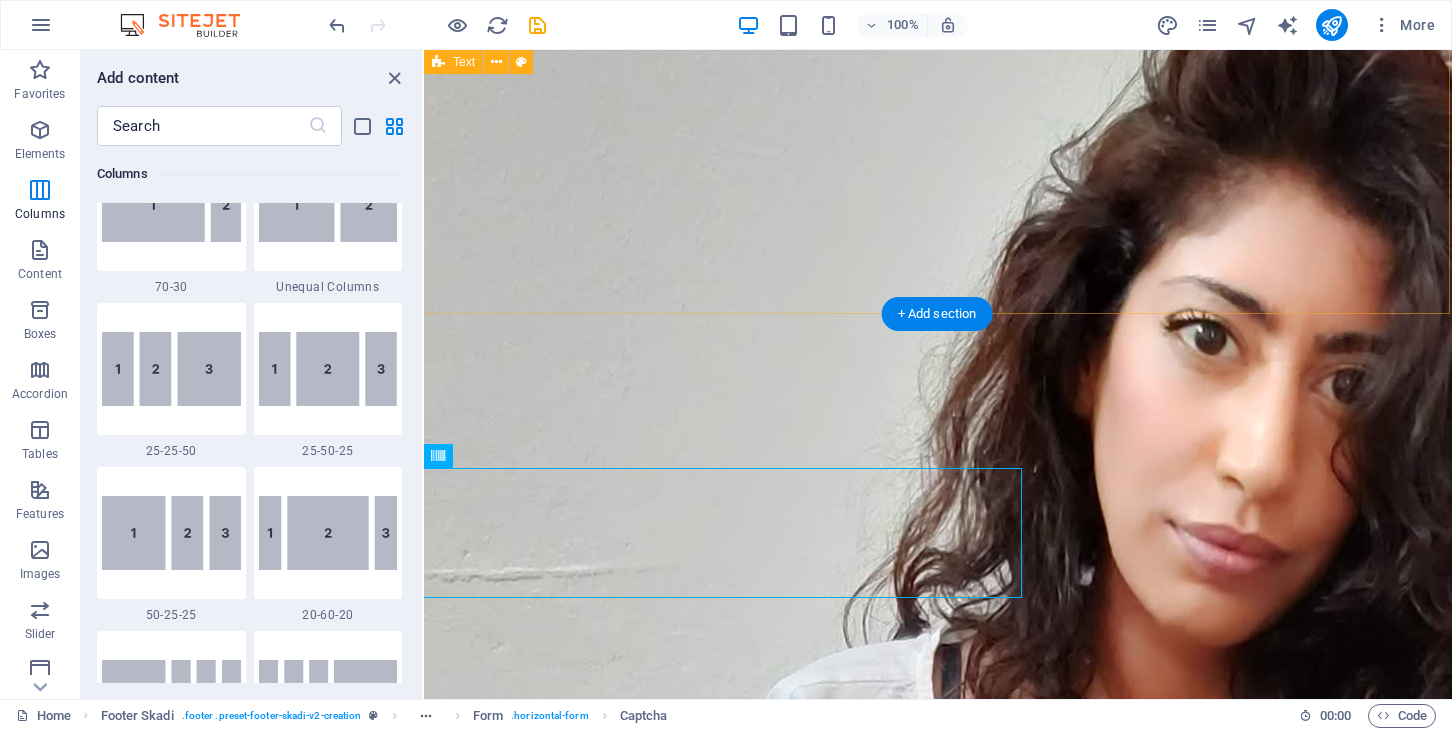 scroll, scrollTop: 5069, scrollLeft: 2, axis: both 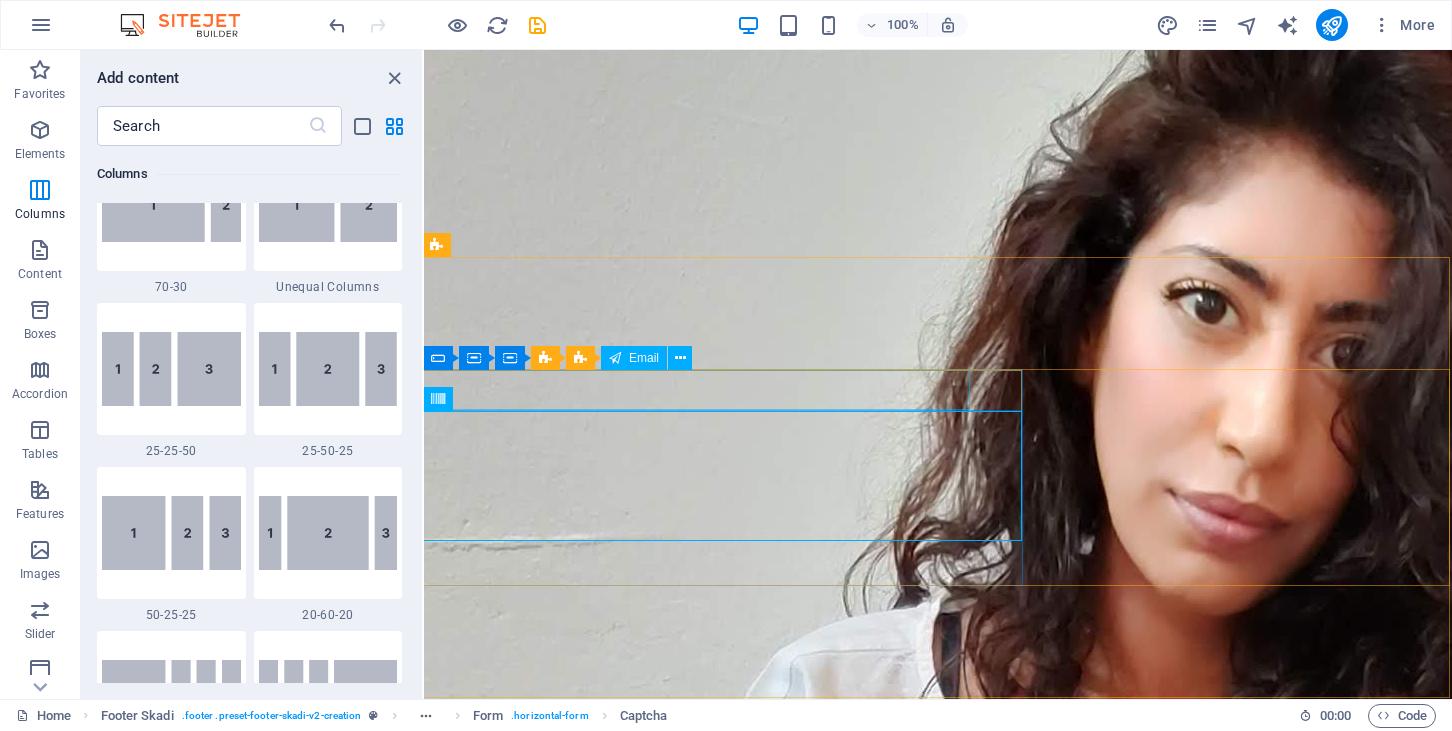 click on "Email" at bounding box center (634, 358) 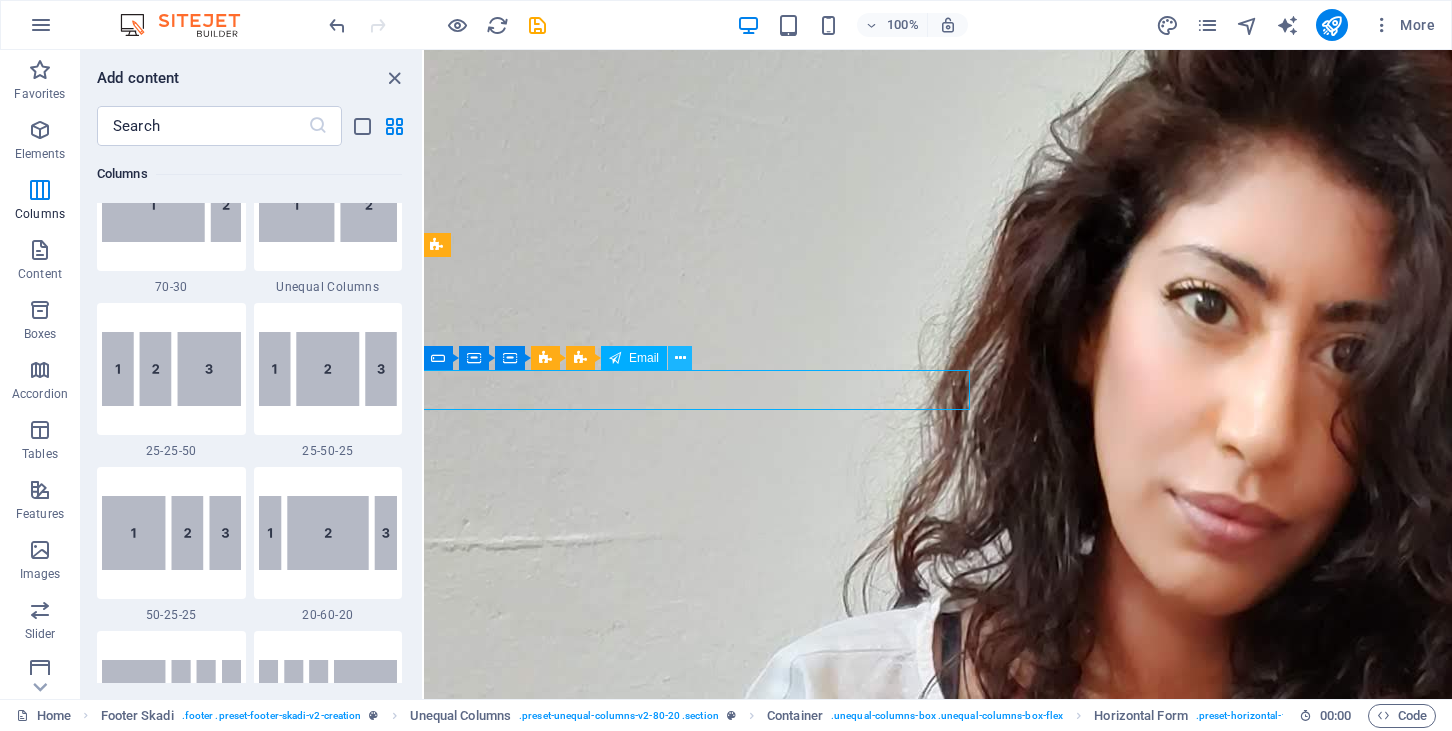 click at bounding box center [680, 358] 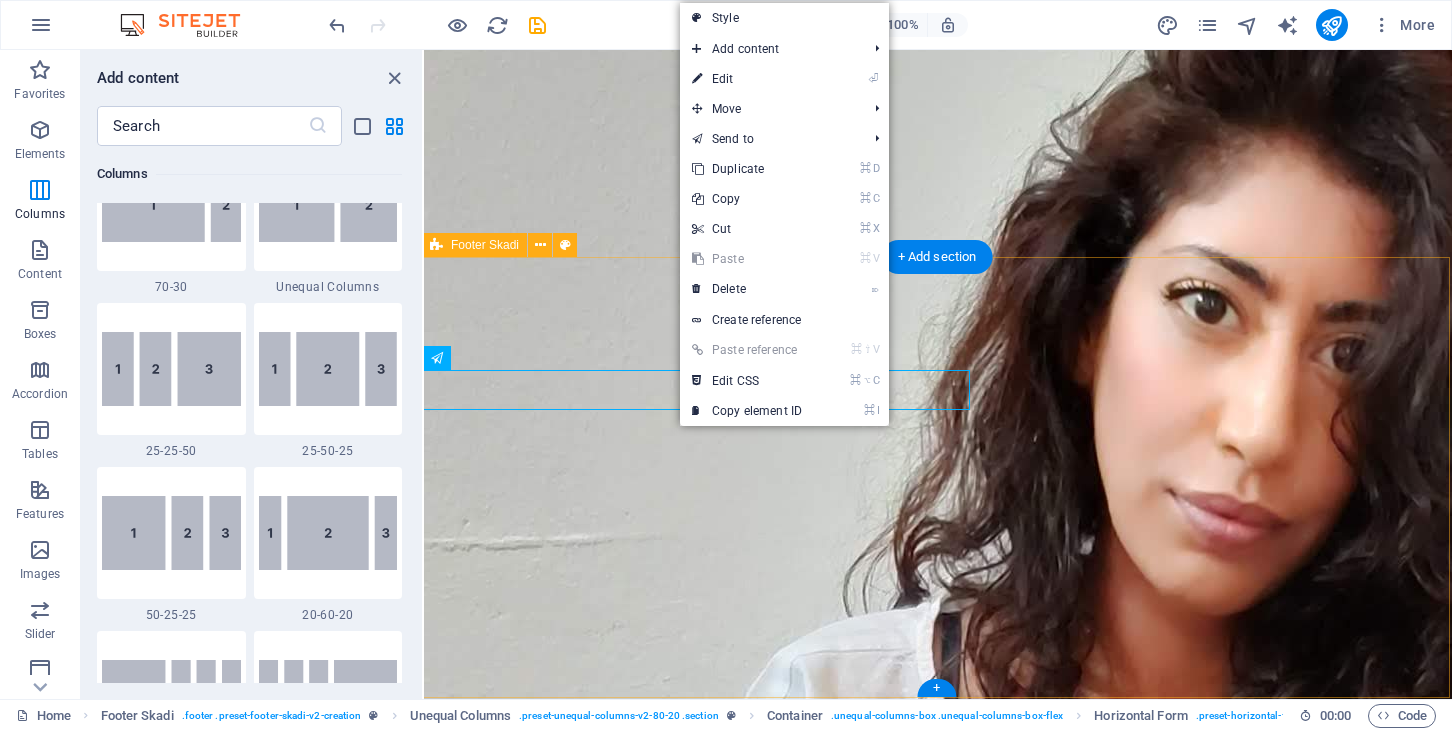click on "Submit Nicht lesbar? Neu generieren [EMAIL_ADDRESS][DOMAIN_NAME]" at bounding box center (936, 5582) 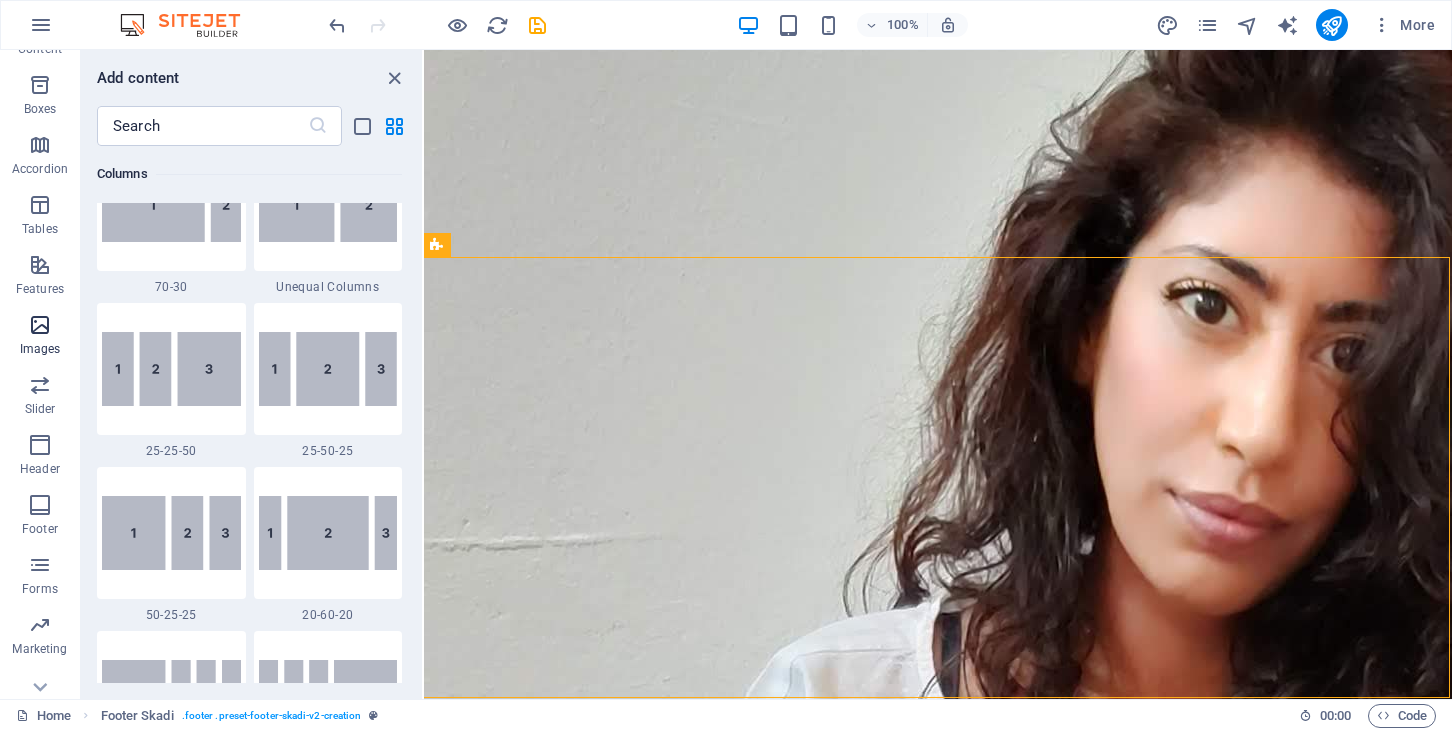 scroll, scrollTop: 252, scrollLeft: 0, axis: vertical 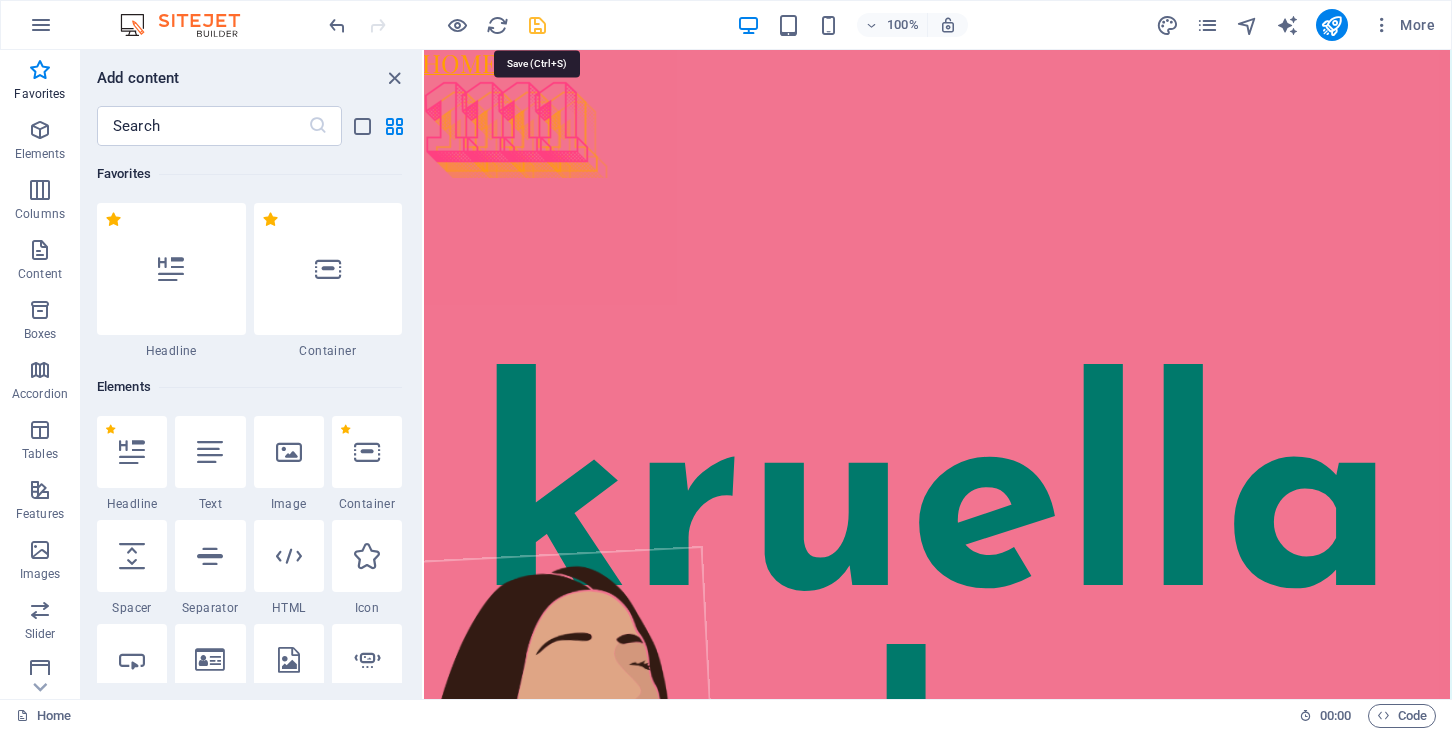 click at bounding box center [537, 25] 